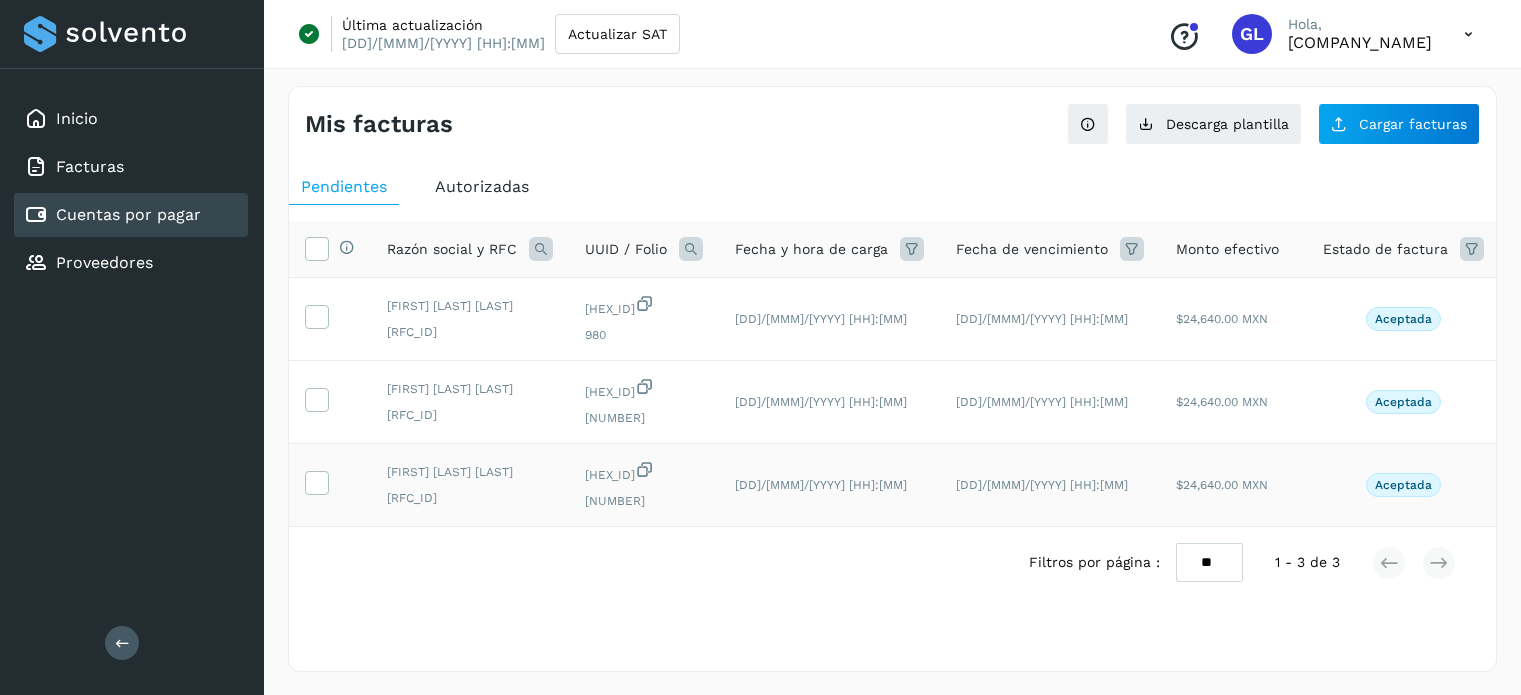 scroll, scrollTop: 16, scrollLeft: 0, axis: vertical 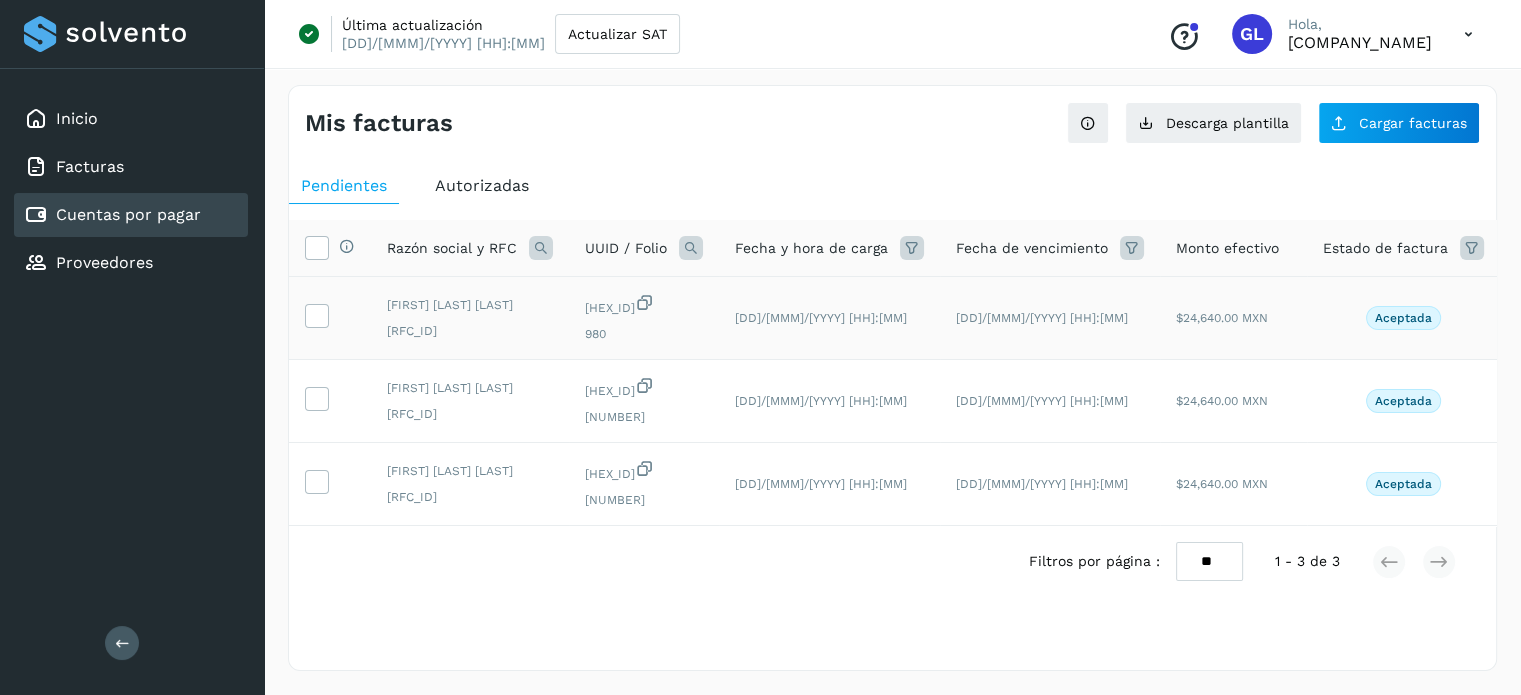 click on "[HEX_ID] [NUMBER]" 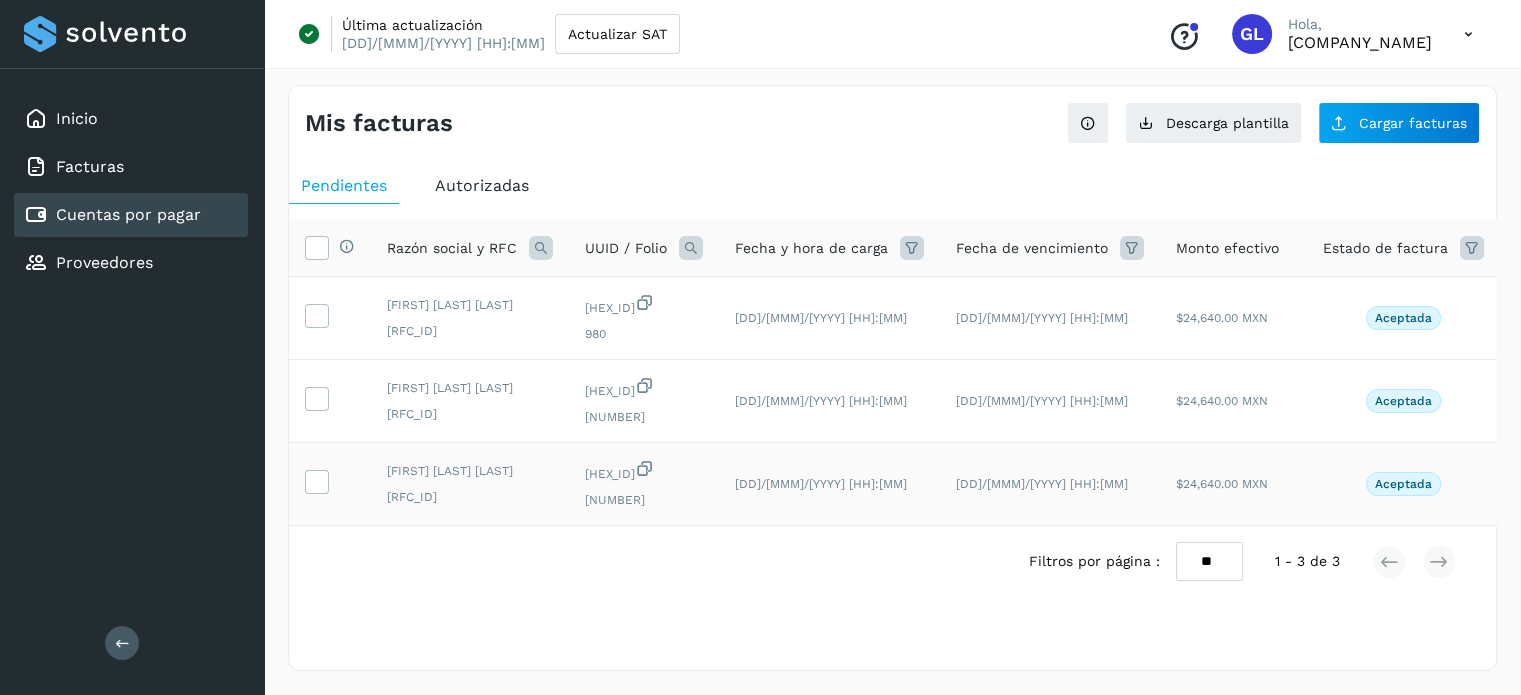 scroll, scrollTop: 0, scrollLeft: 0, axis: both 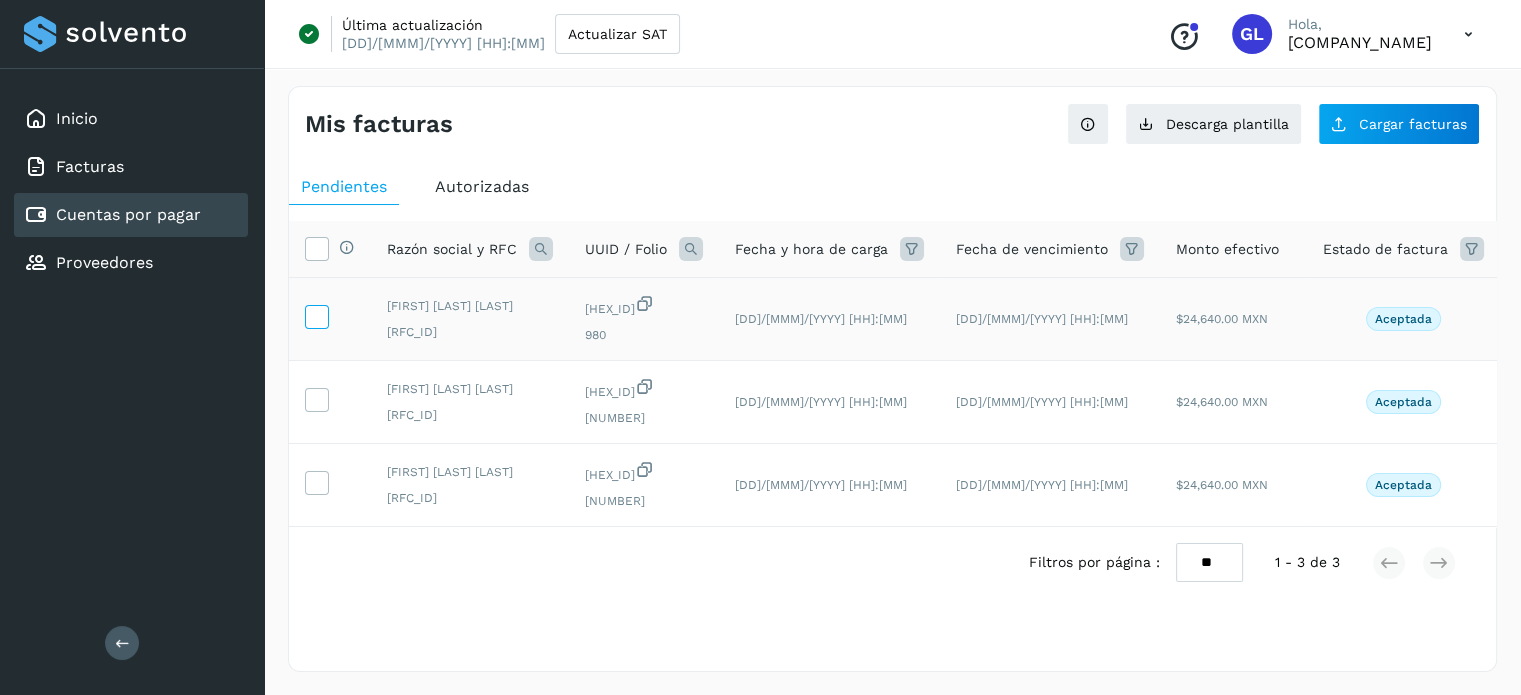 click at bounding box center (316, 315) 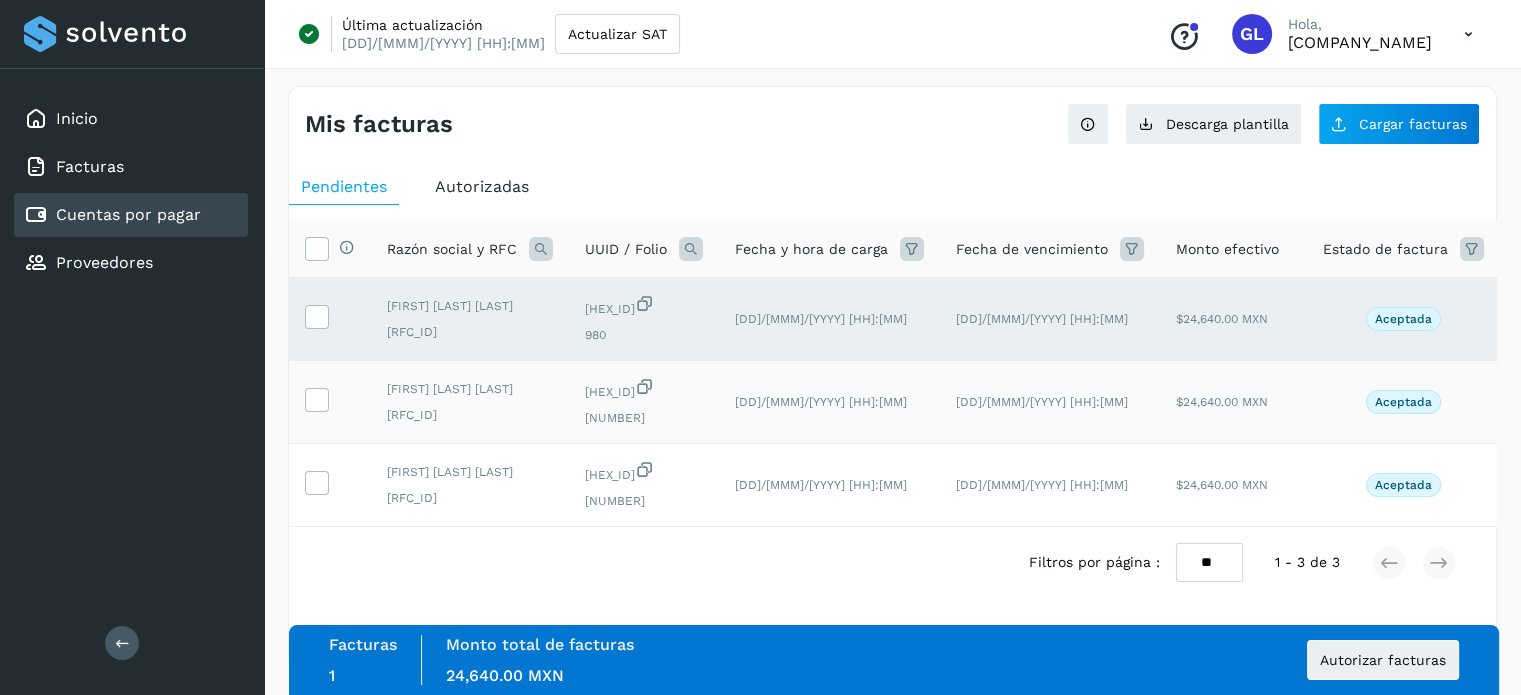 click at bounding box center (330, 402) 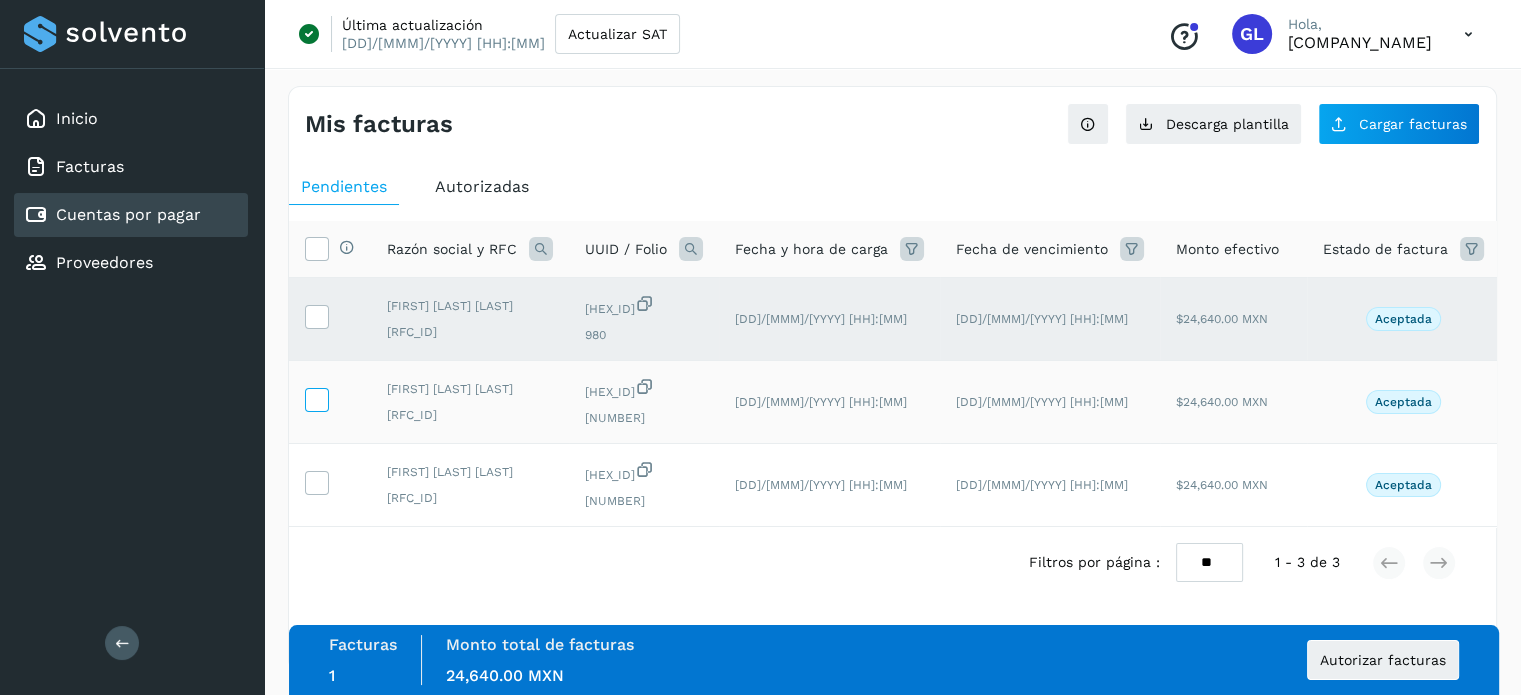 click at bounding box center [316, 398] 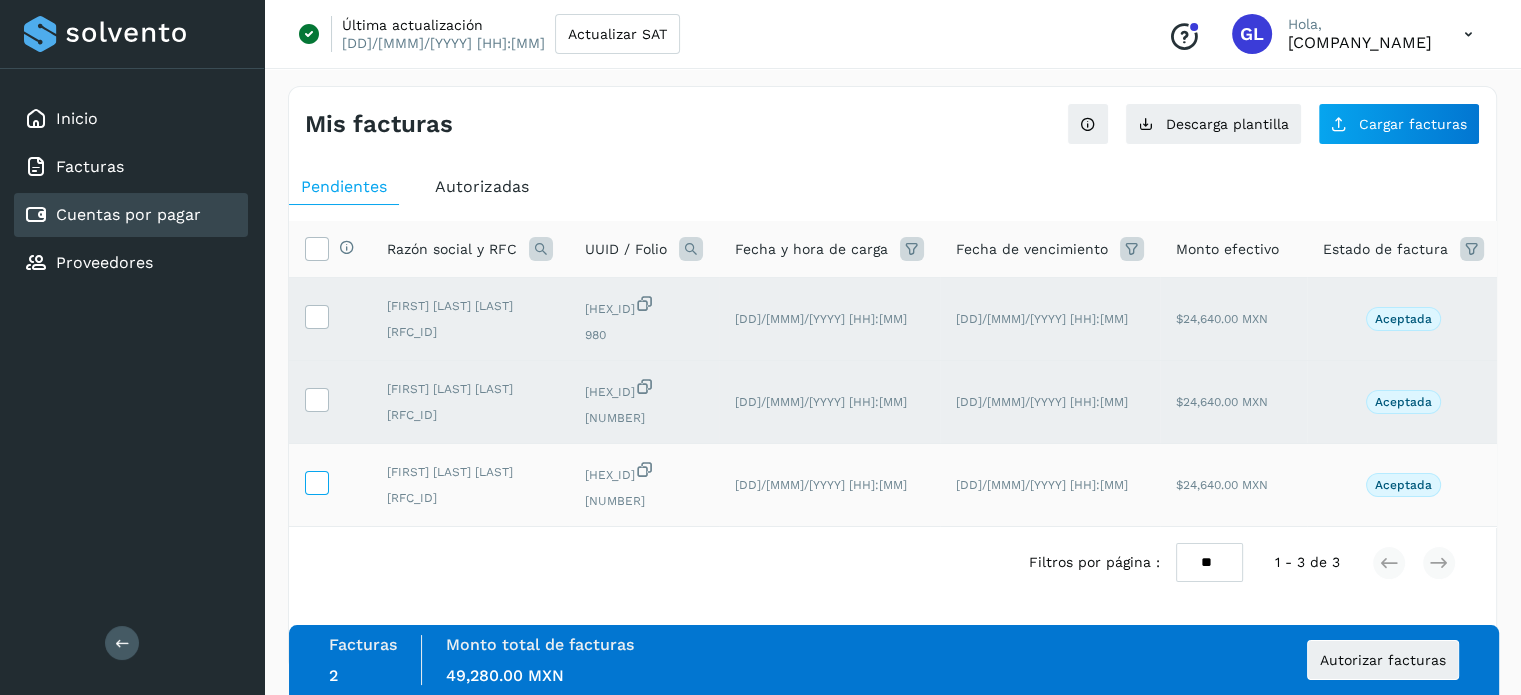click at bounding box center [316, 481] 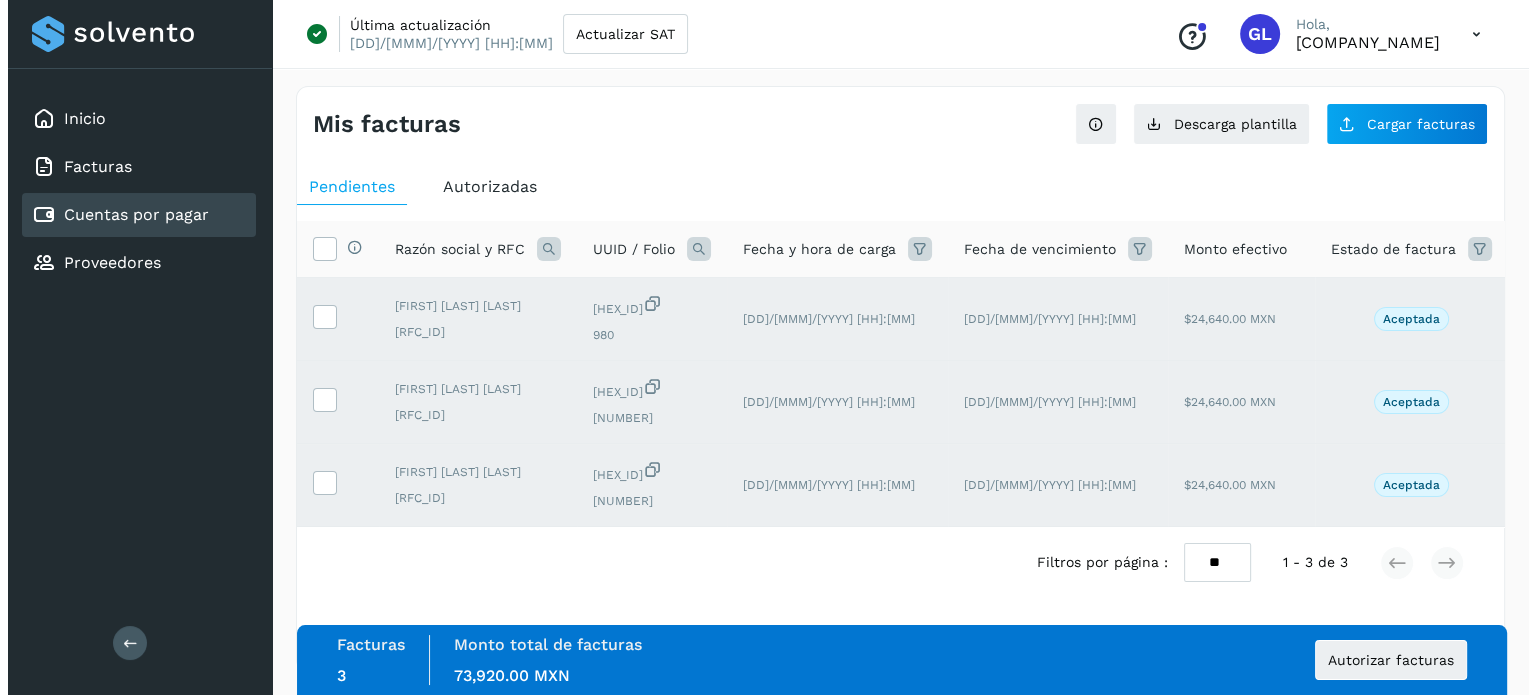 scroll, scrollTop: 16, scrollLeft: 0, axis: vertical 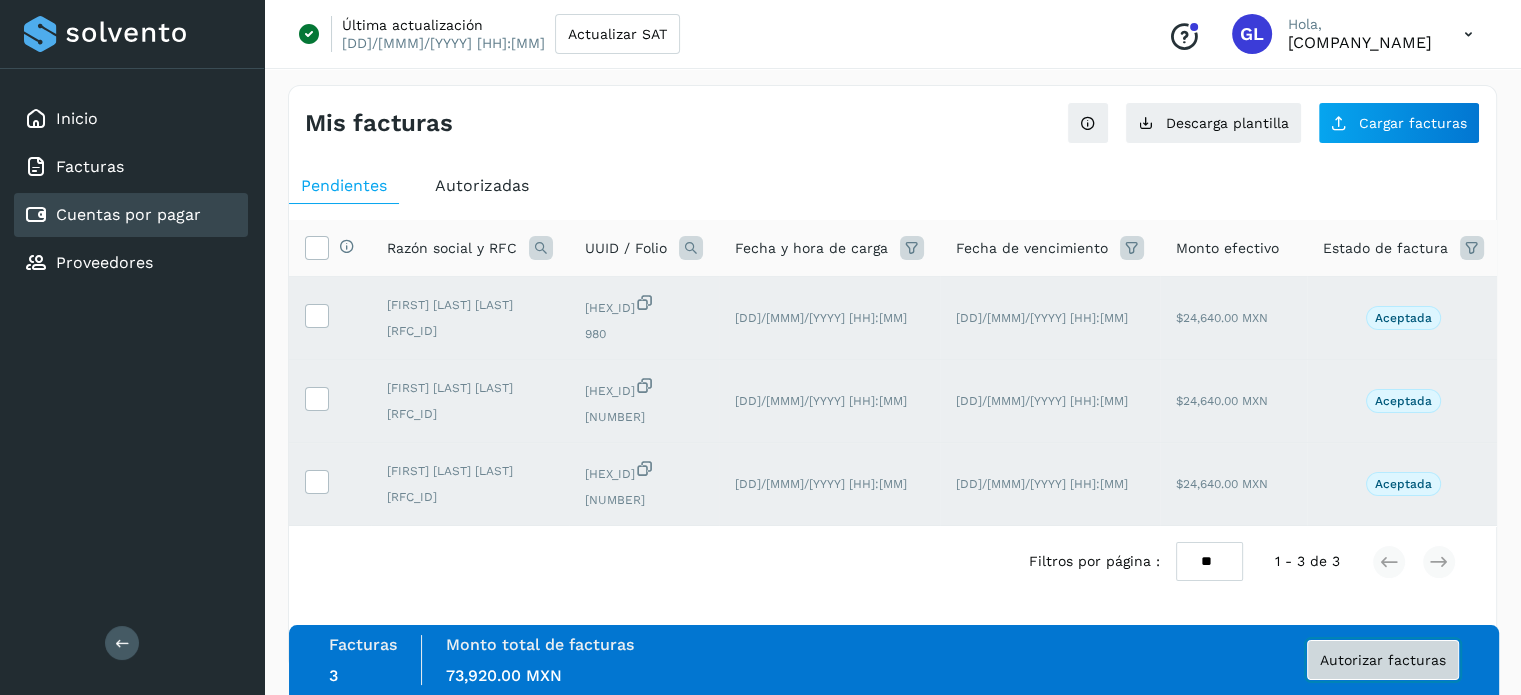 click on "Autorizar facturas" 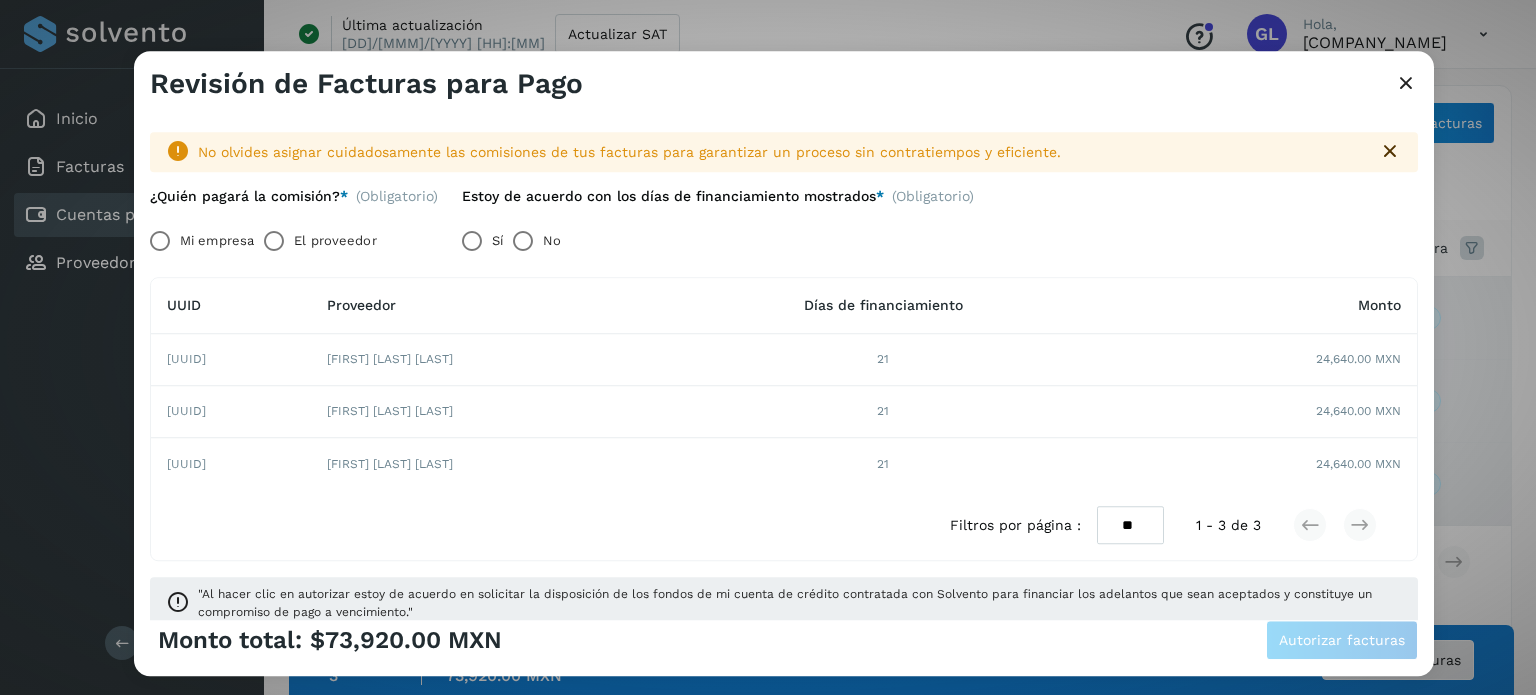 click on "El proveedor" at bounding box center [335, 241] 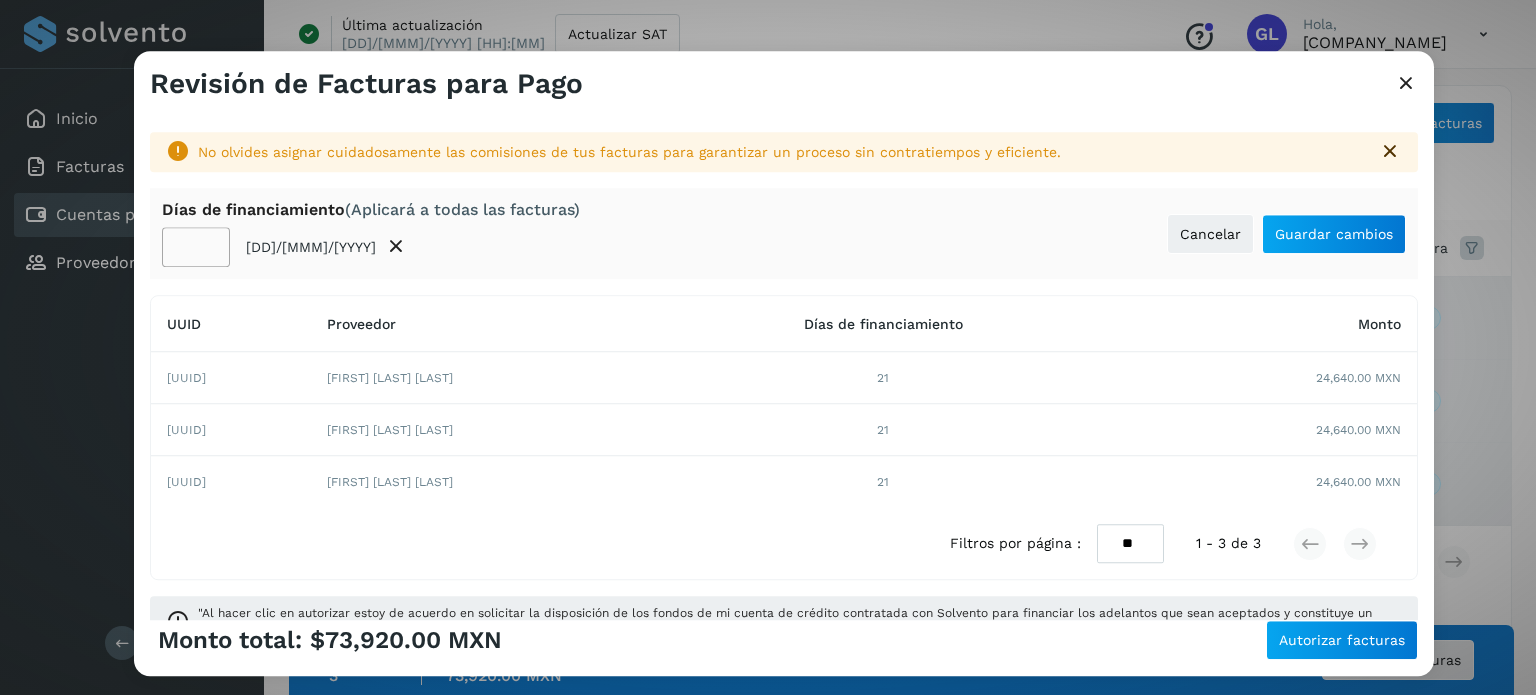 click on "**" 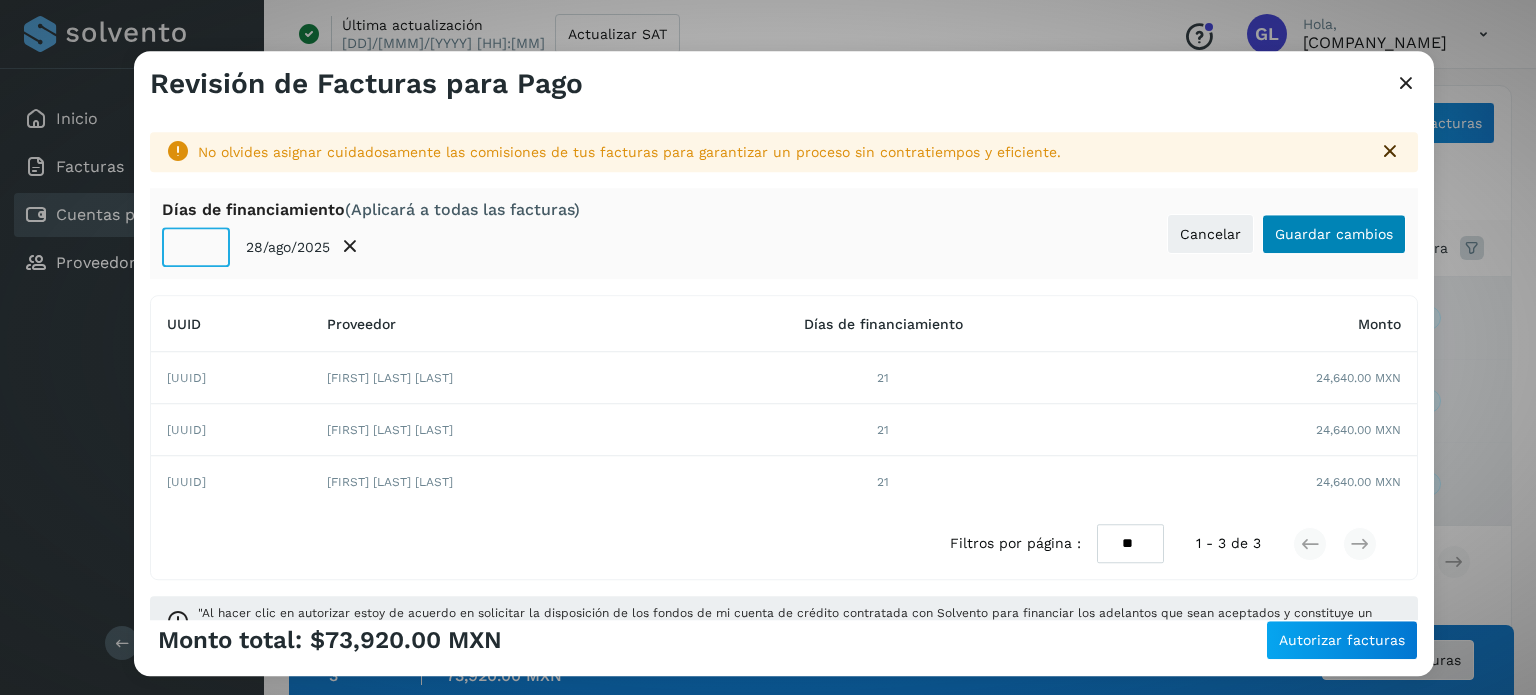 type on "**" 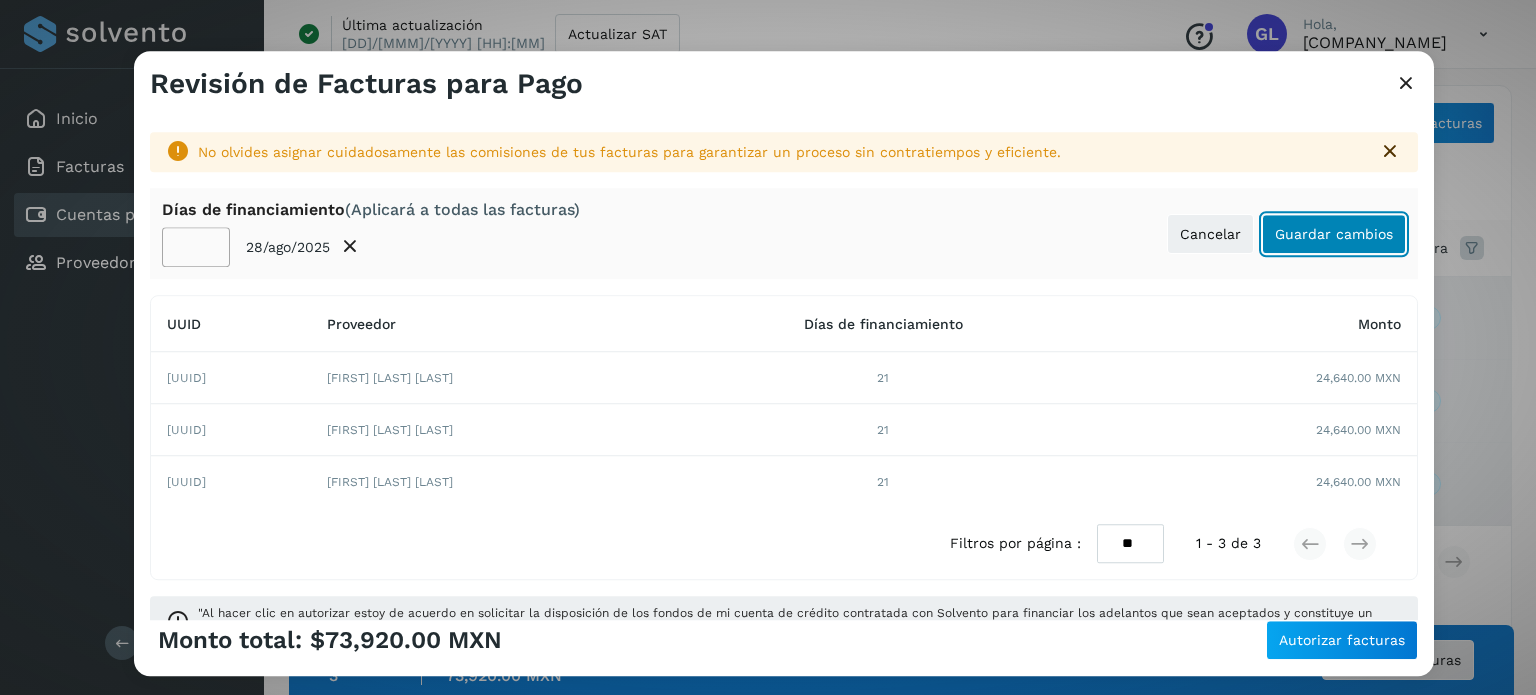 click on "Guardar cambios" at bounding box center [1334, 234] 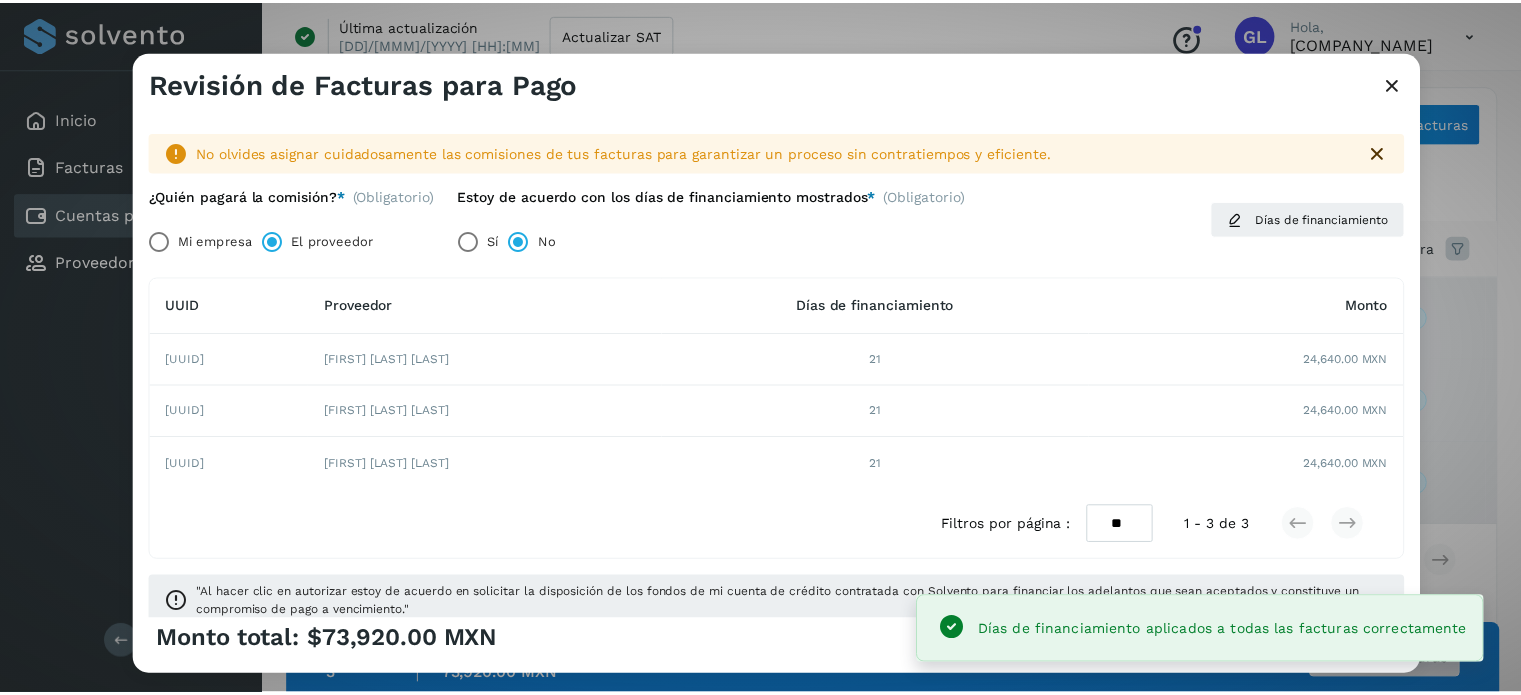 scroll, scrollTop: 28, scrollLeft: 0, axis: vertical 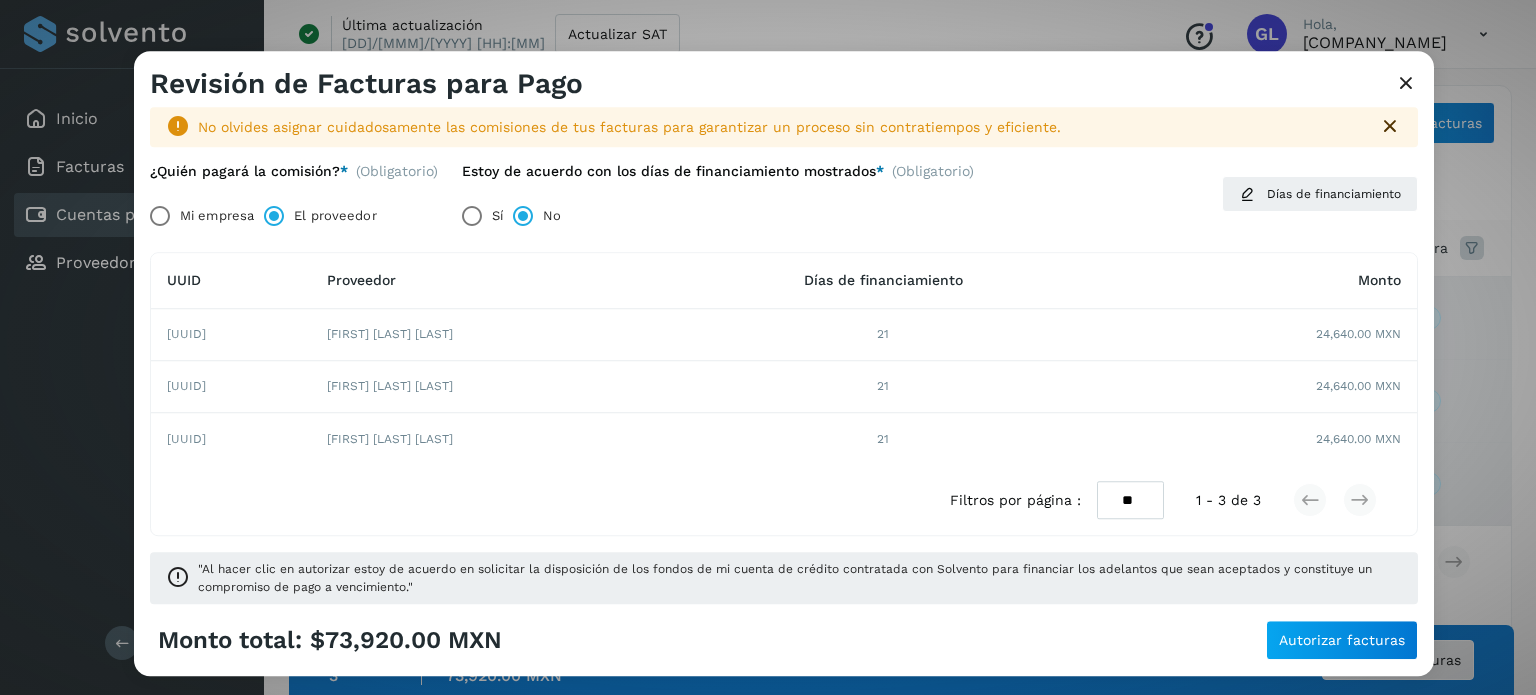 click on "Monto total:  $73,920.00 MXN Autorizar facturas" 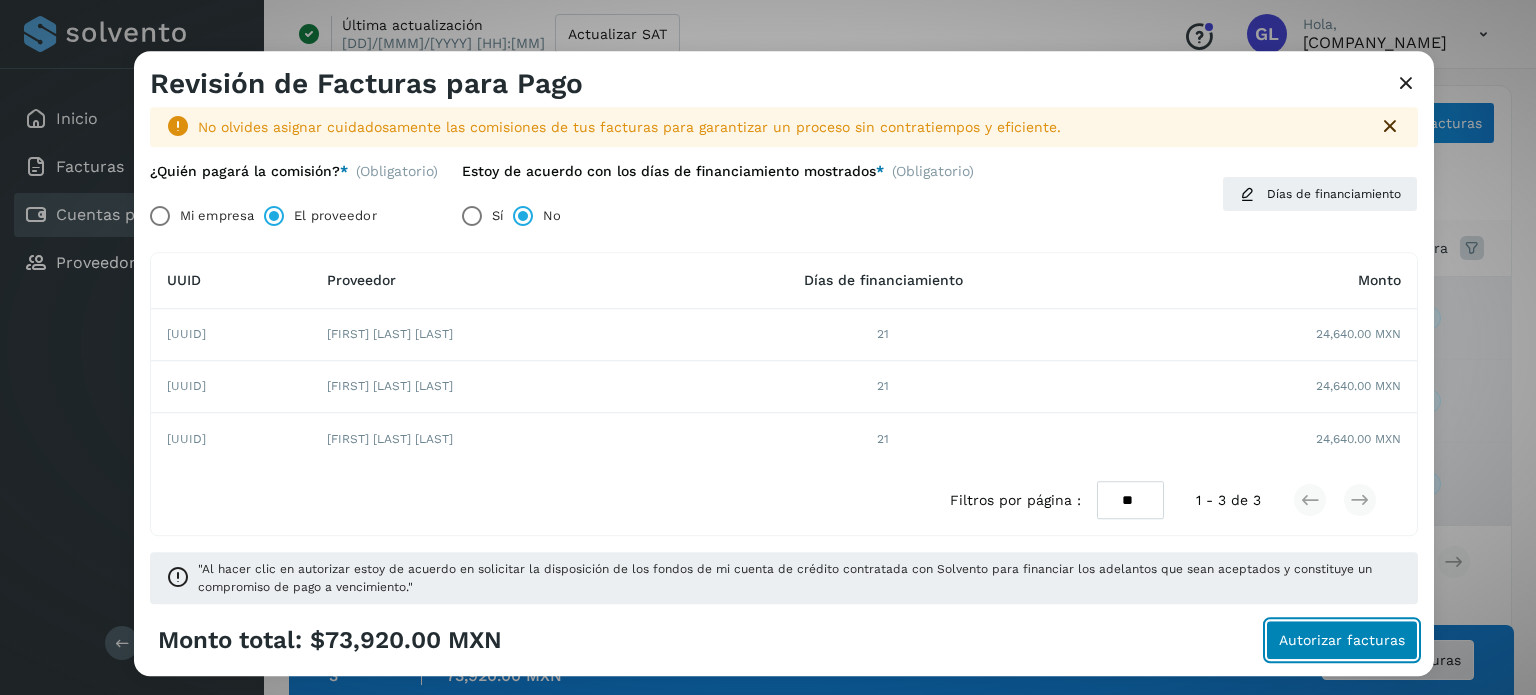 click on "Autorizar facturas" 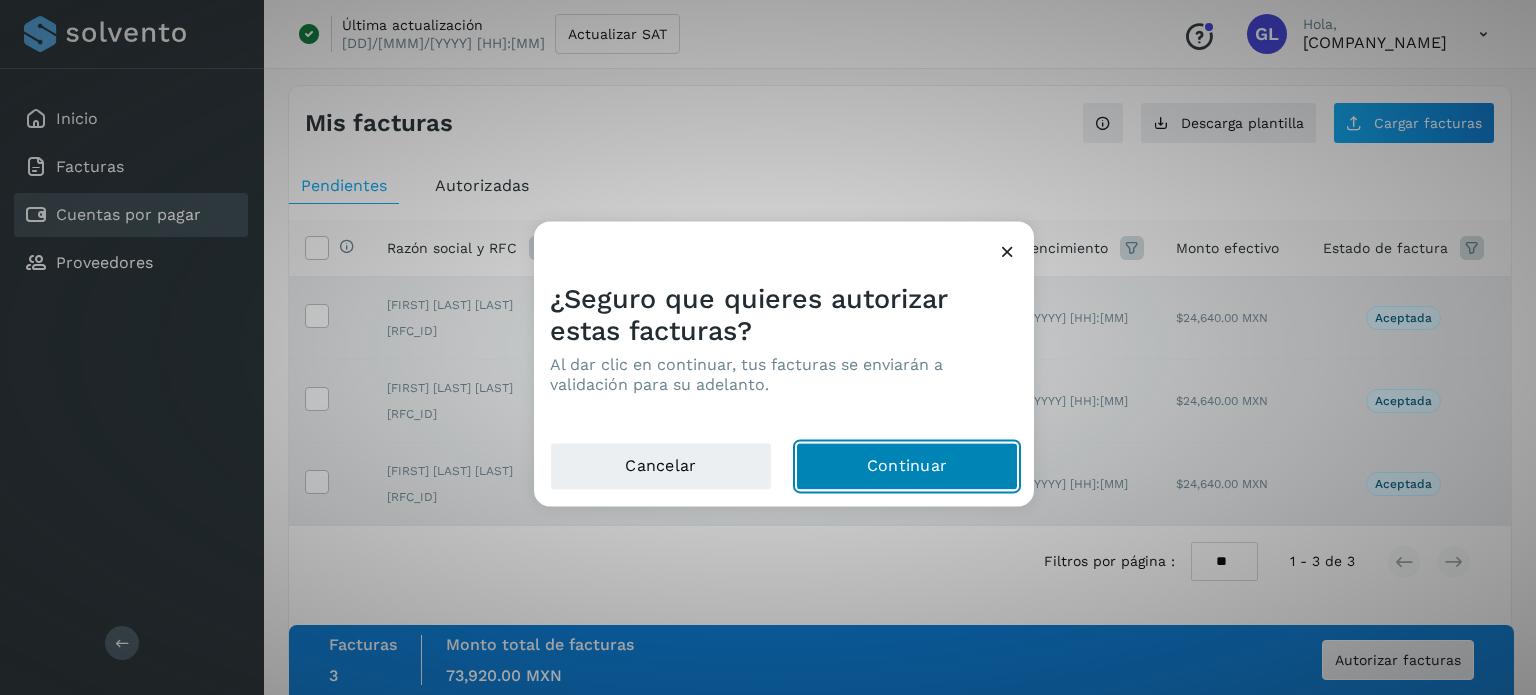 click on "Continuar" 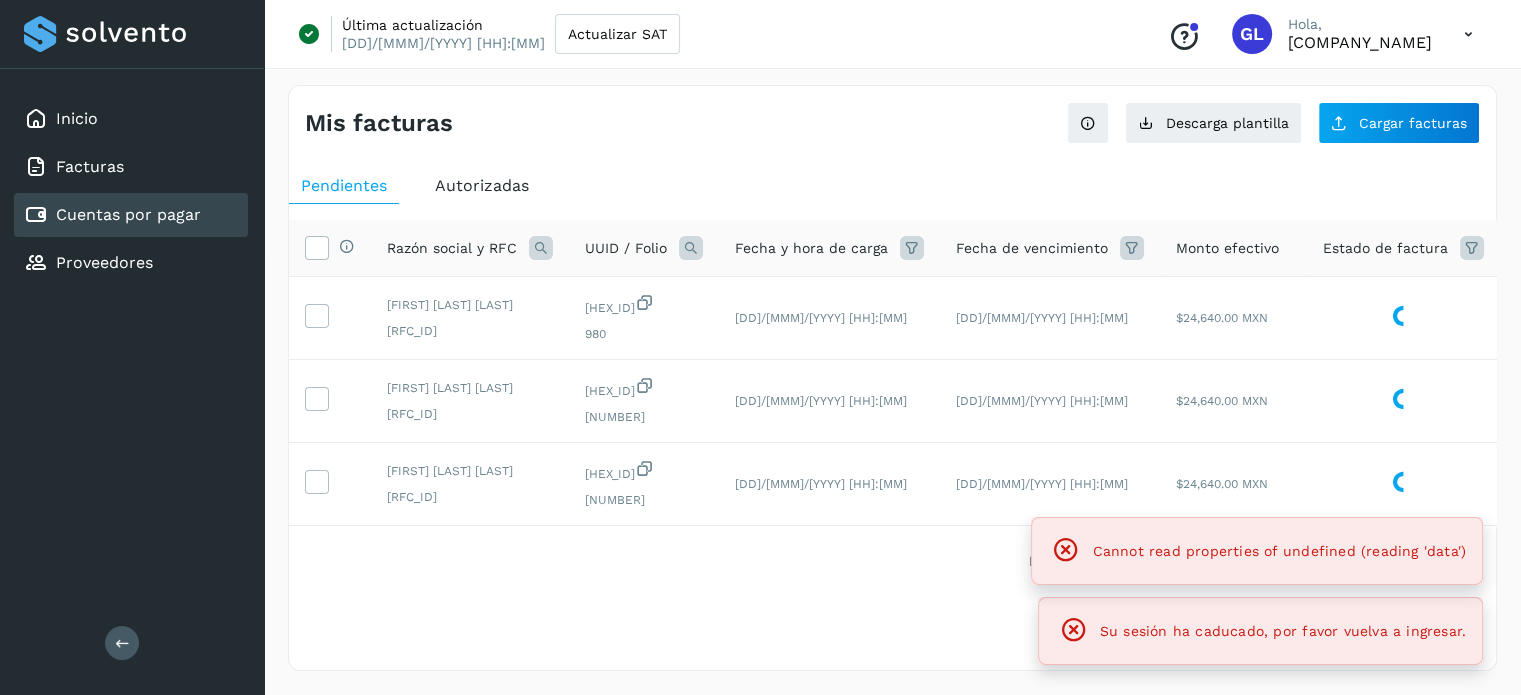 scroll, scrollTop: 0, scrollLeft: 0, axis: both 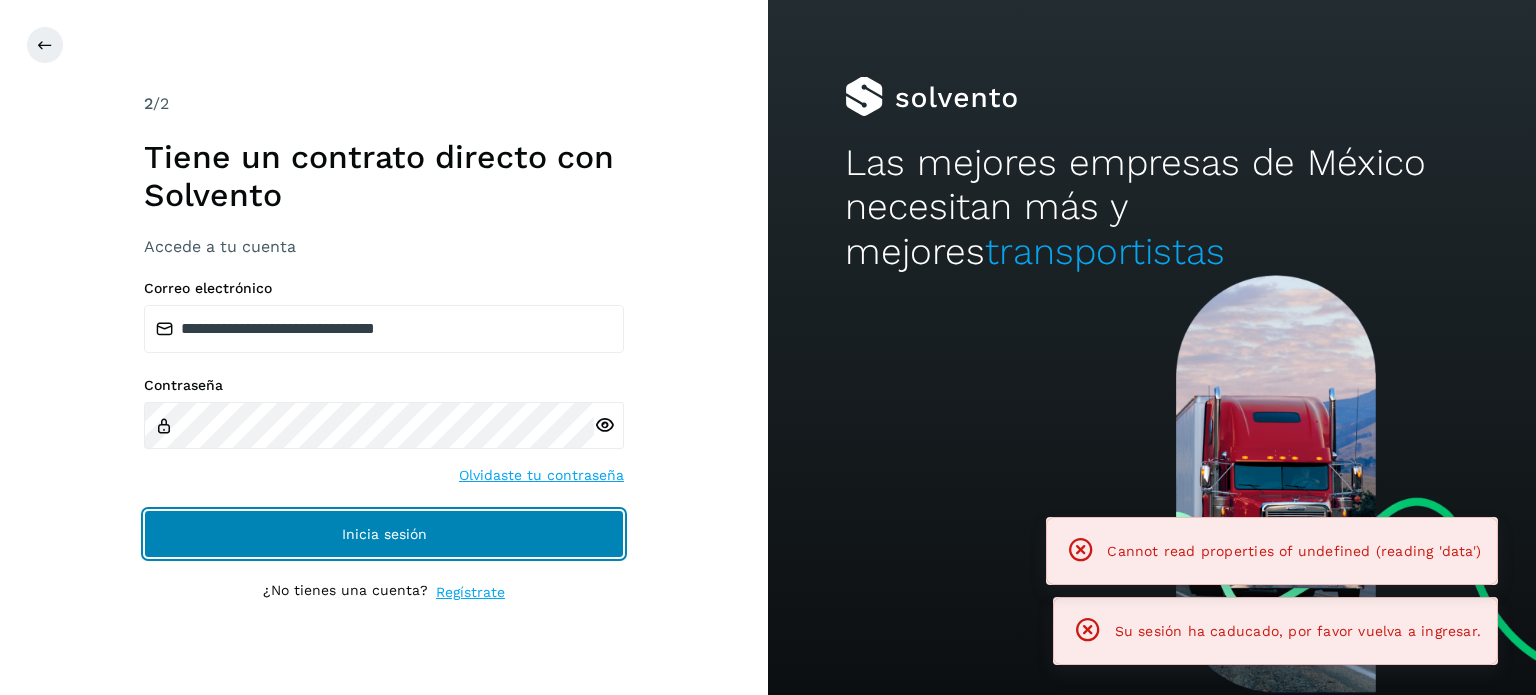 click on "Inicia sesión" 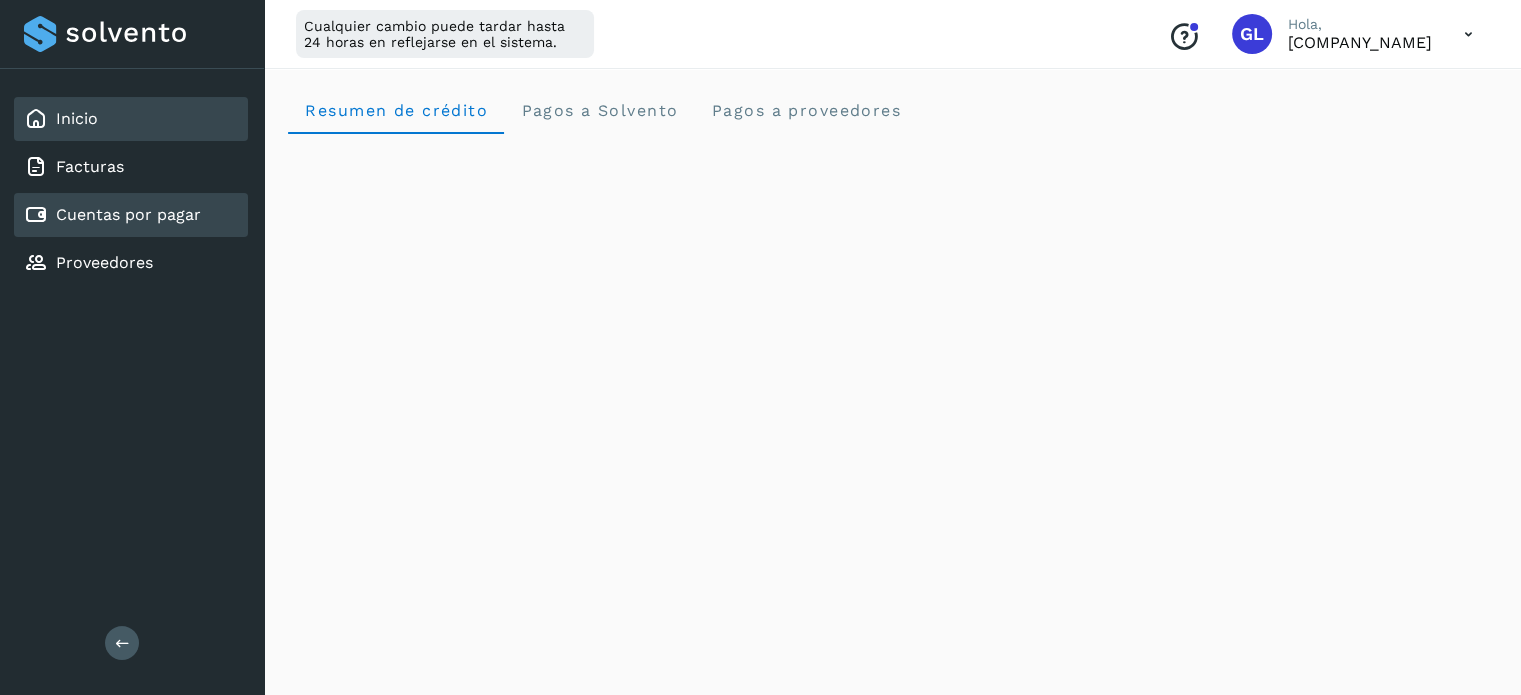 click on "Cuentas por pagar" at bounding box center (112, 215) 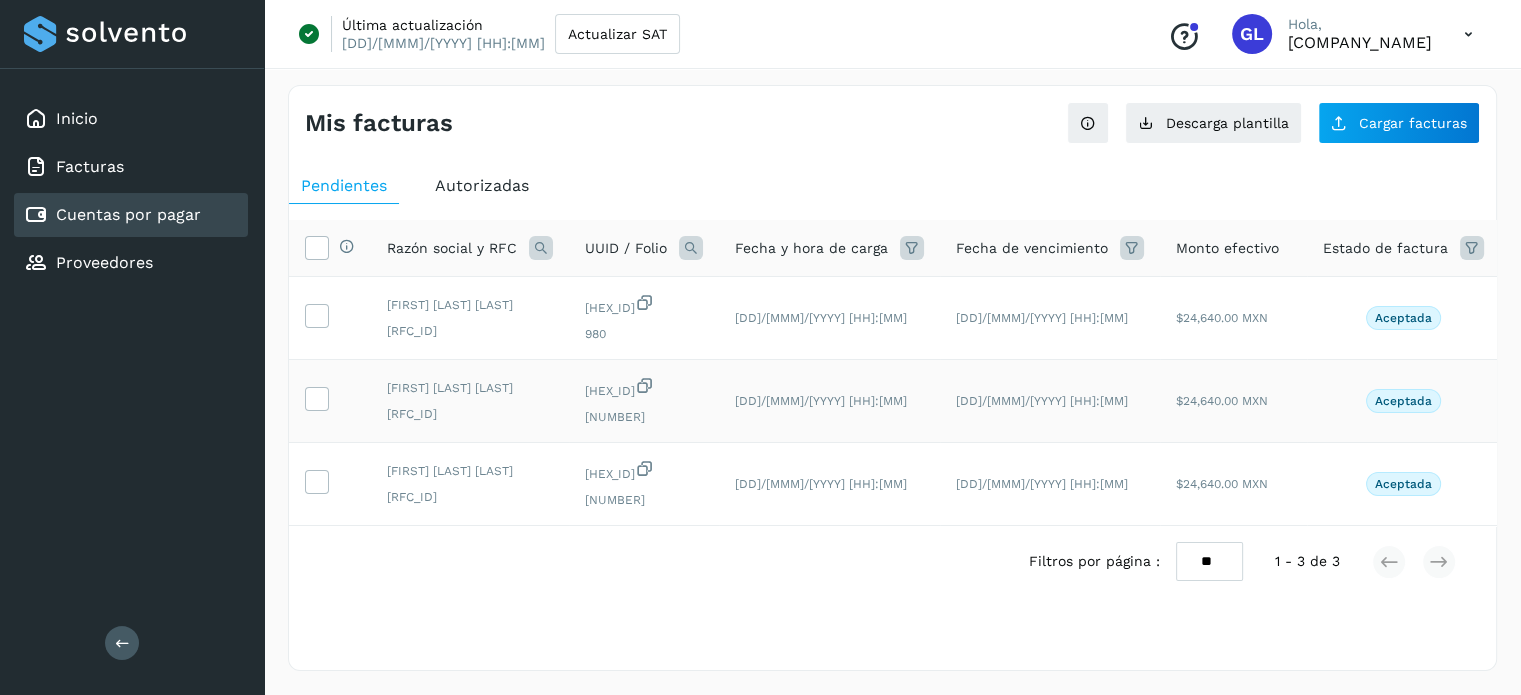scroll, scrollTop: 4, scrollLeft: 0, axis: vertical 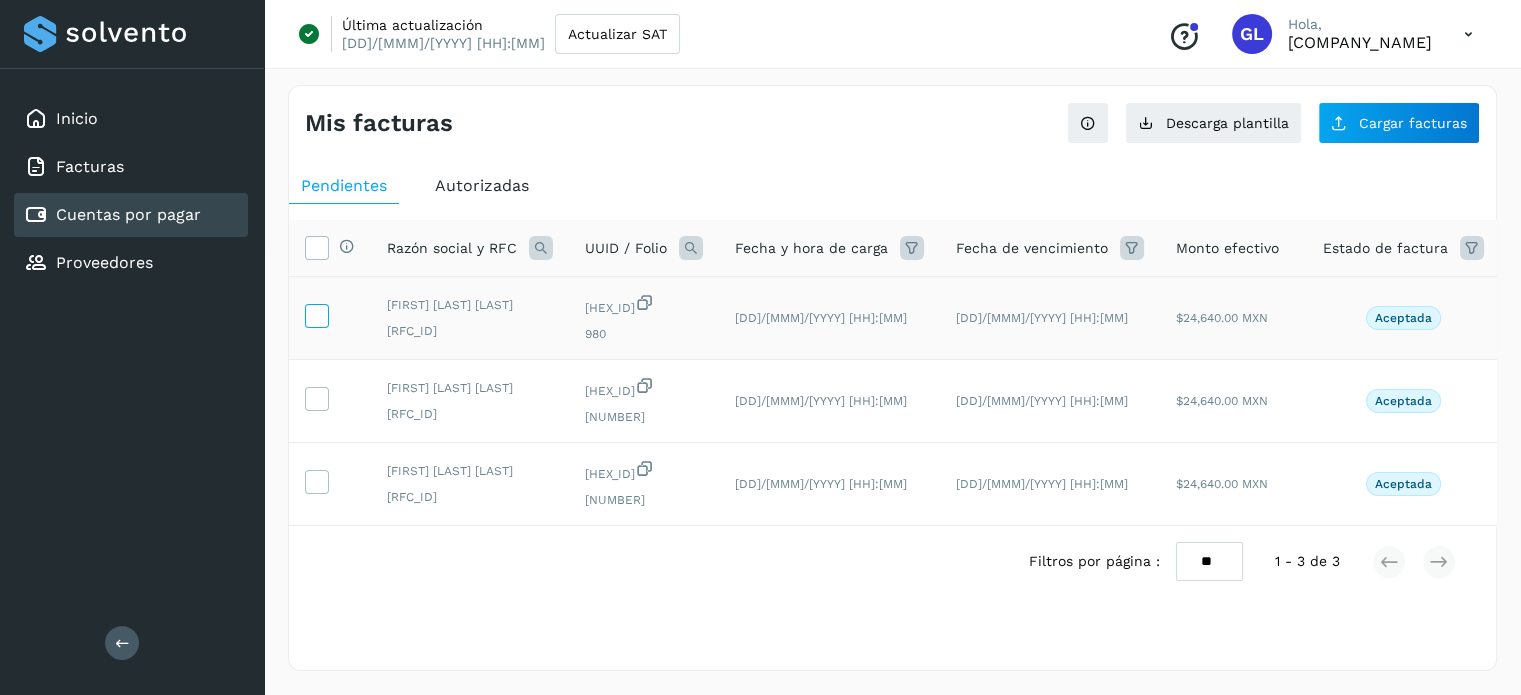 click at bounding box center [316, 314] 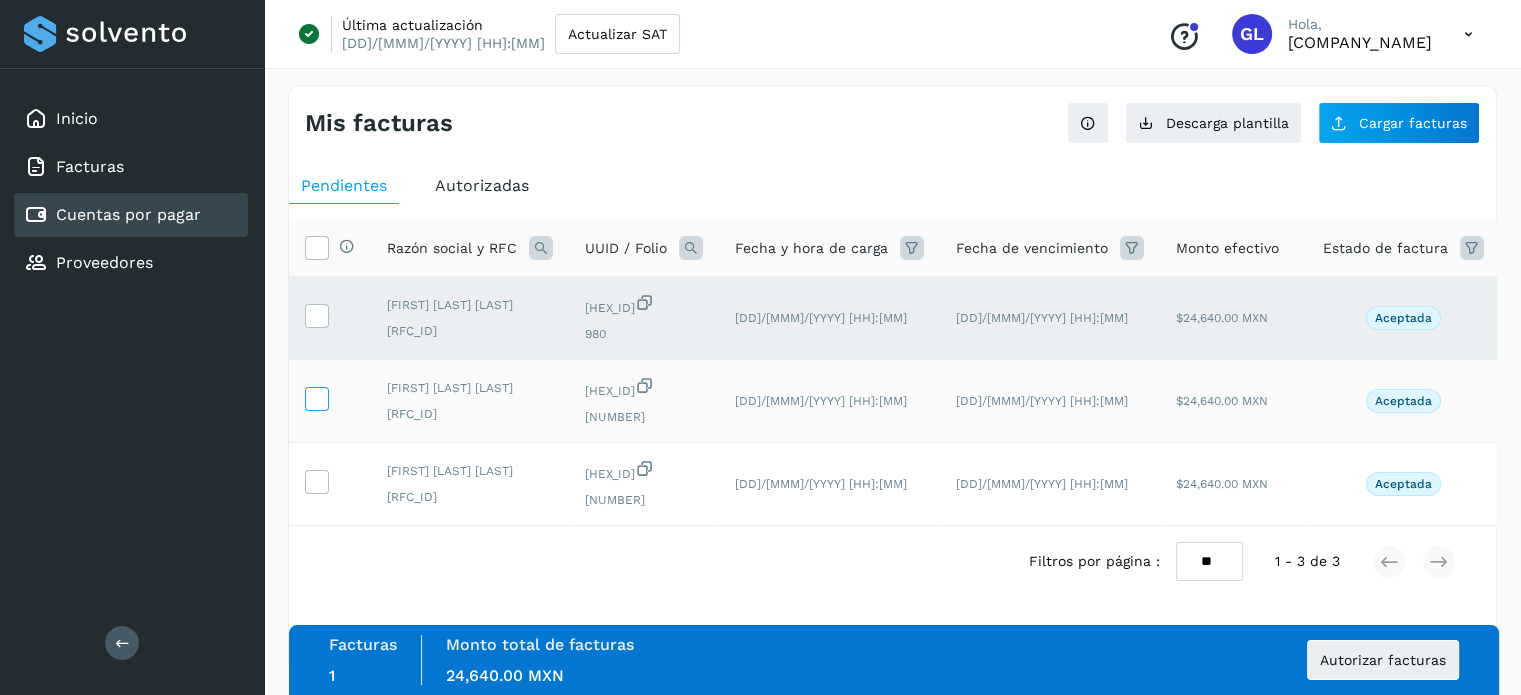 click at bounding box center [316, 397] 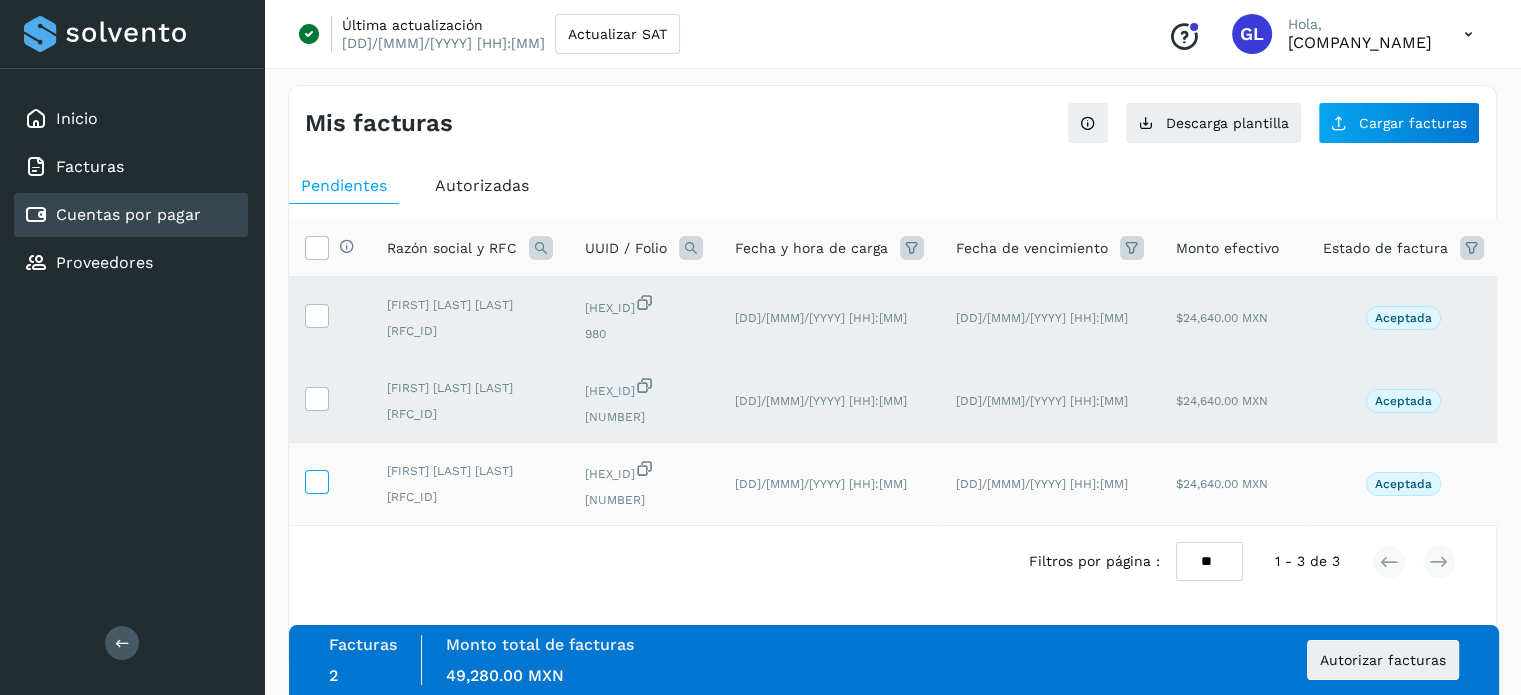 click at bounding box center [316, 486] 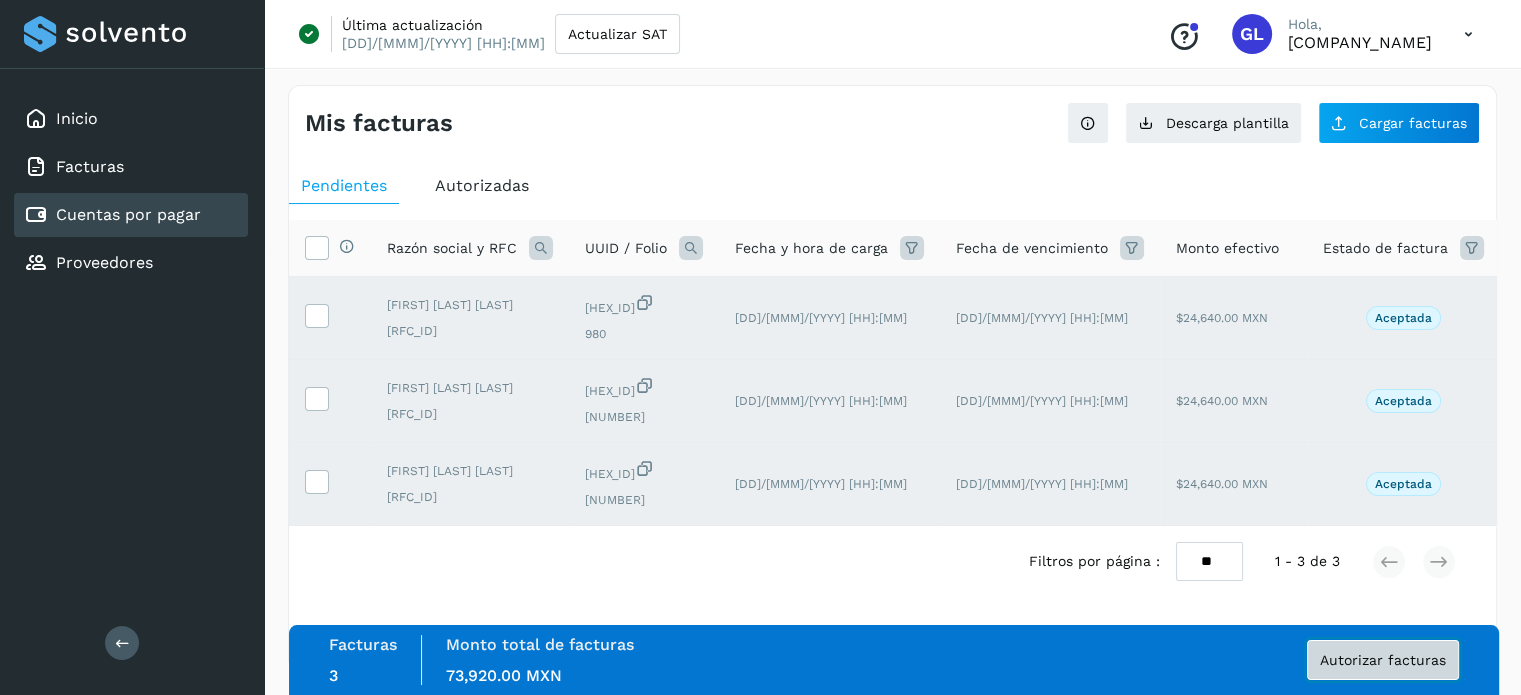 click on "Autorizar facturas" 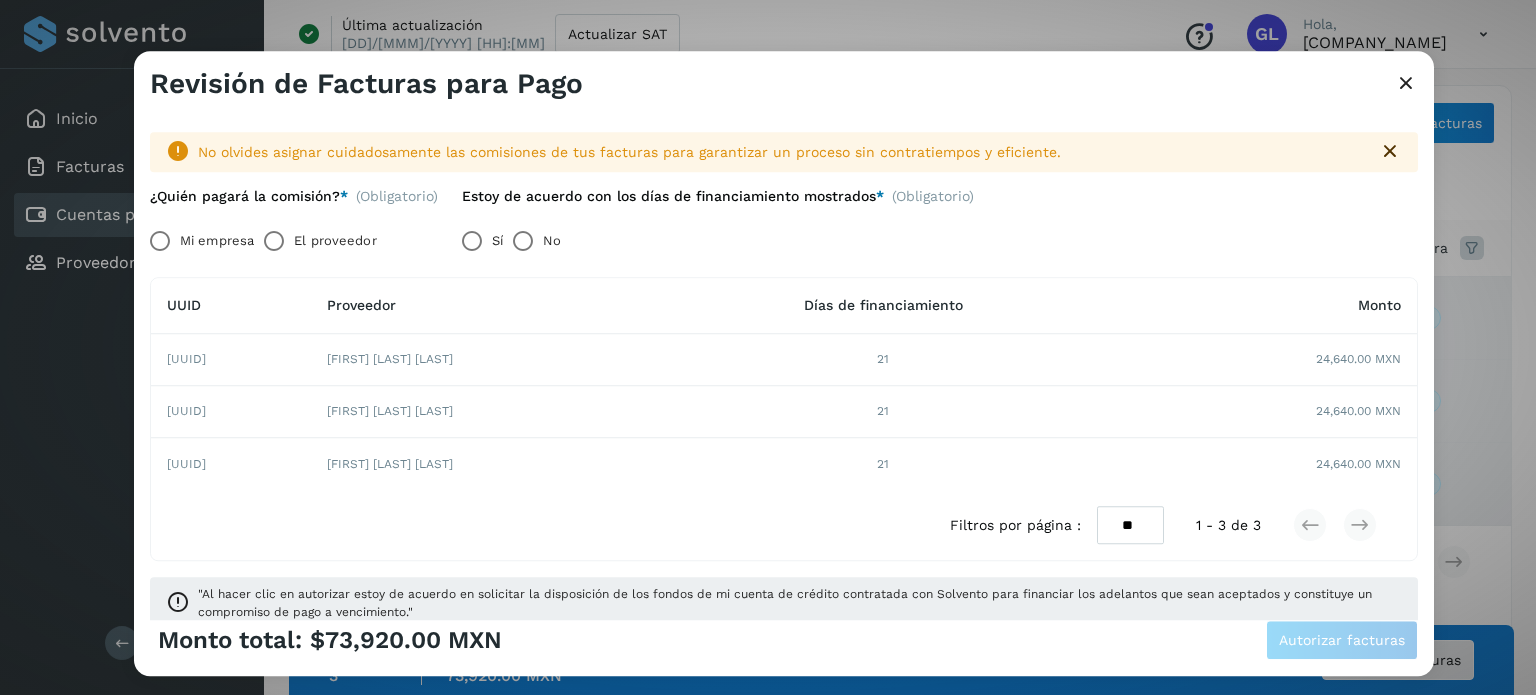 click at bounding box center (1406, 84) 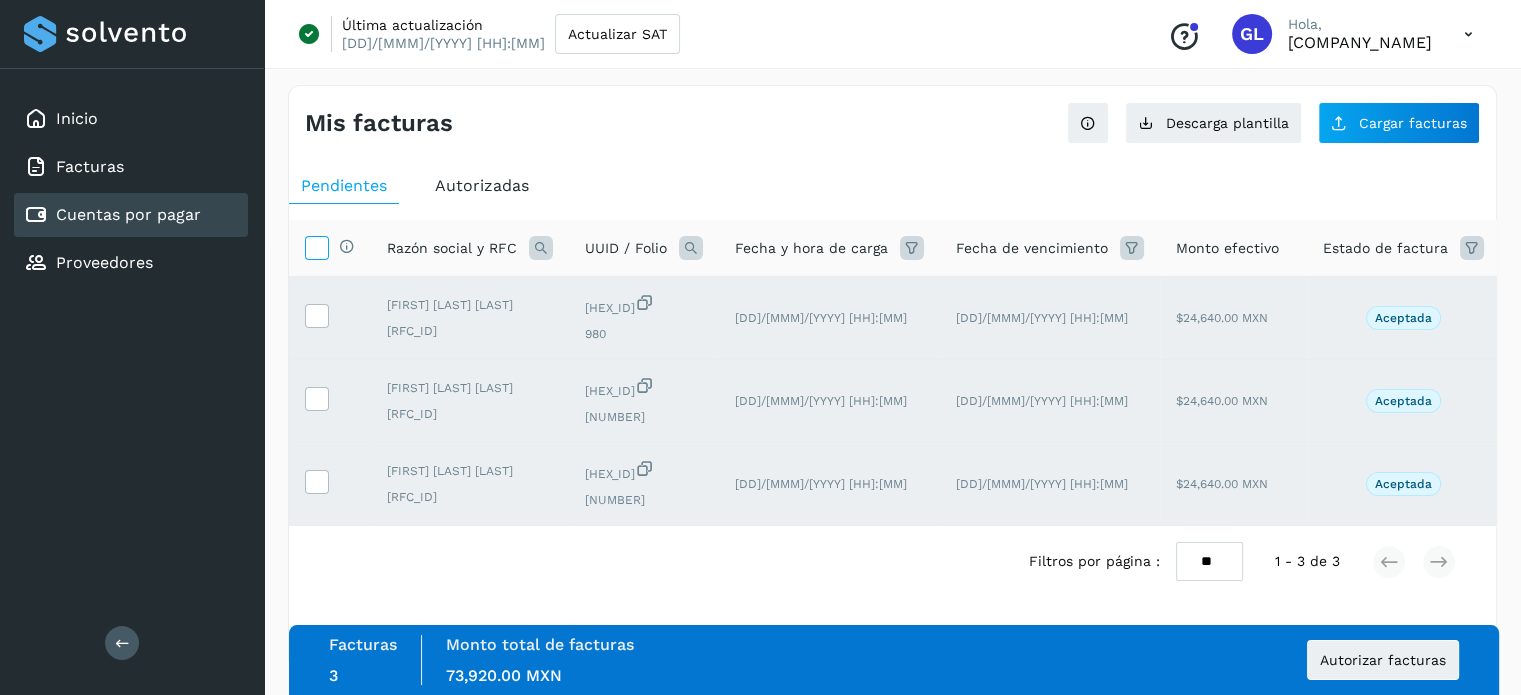click at bounding box center (316, 246) 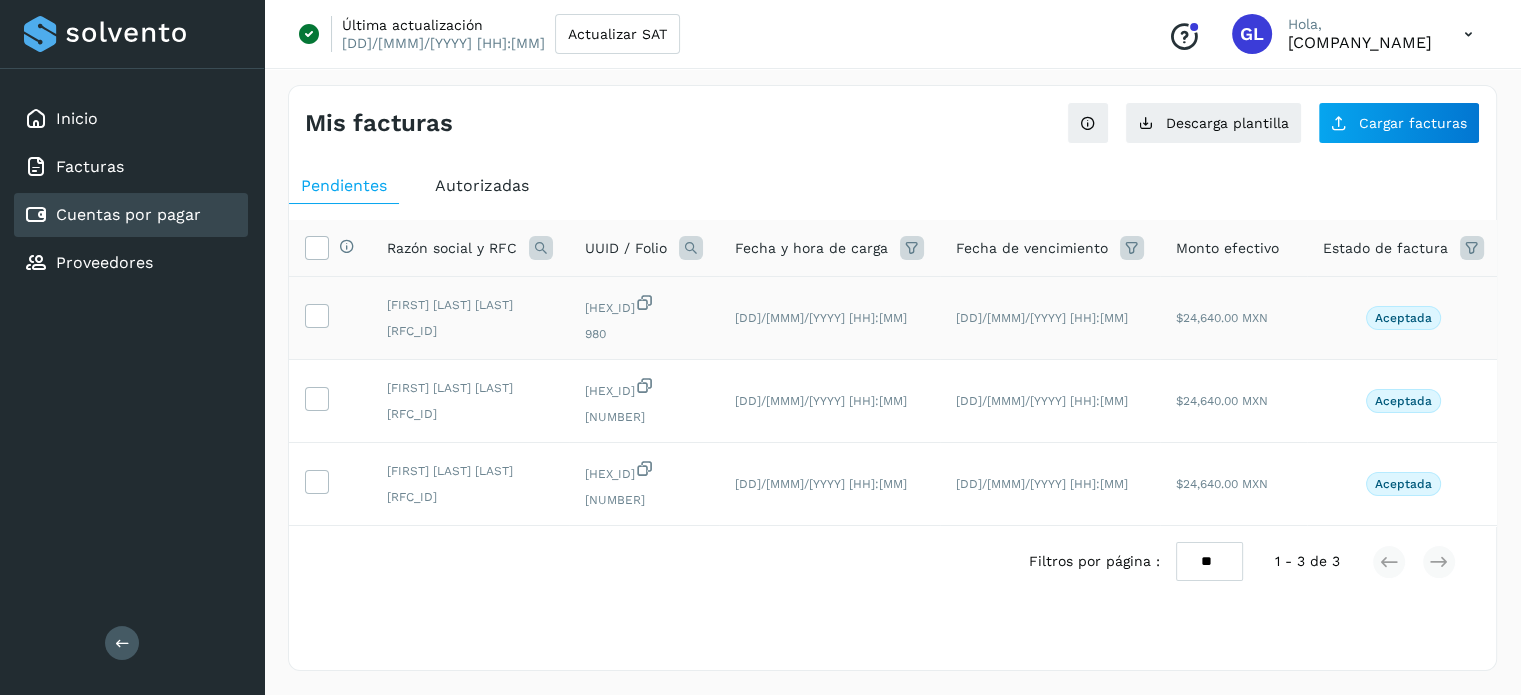 scroll, scrollTop: 16, scrollLeft: 0, axis: vertical 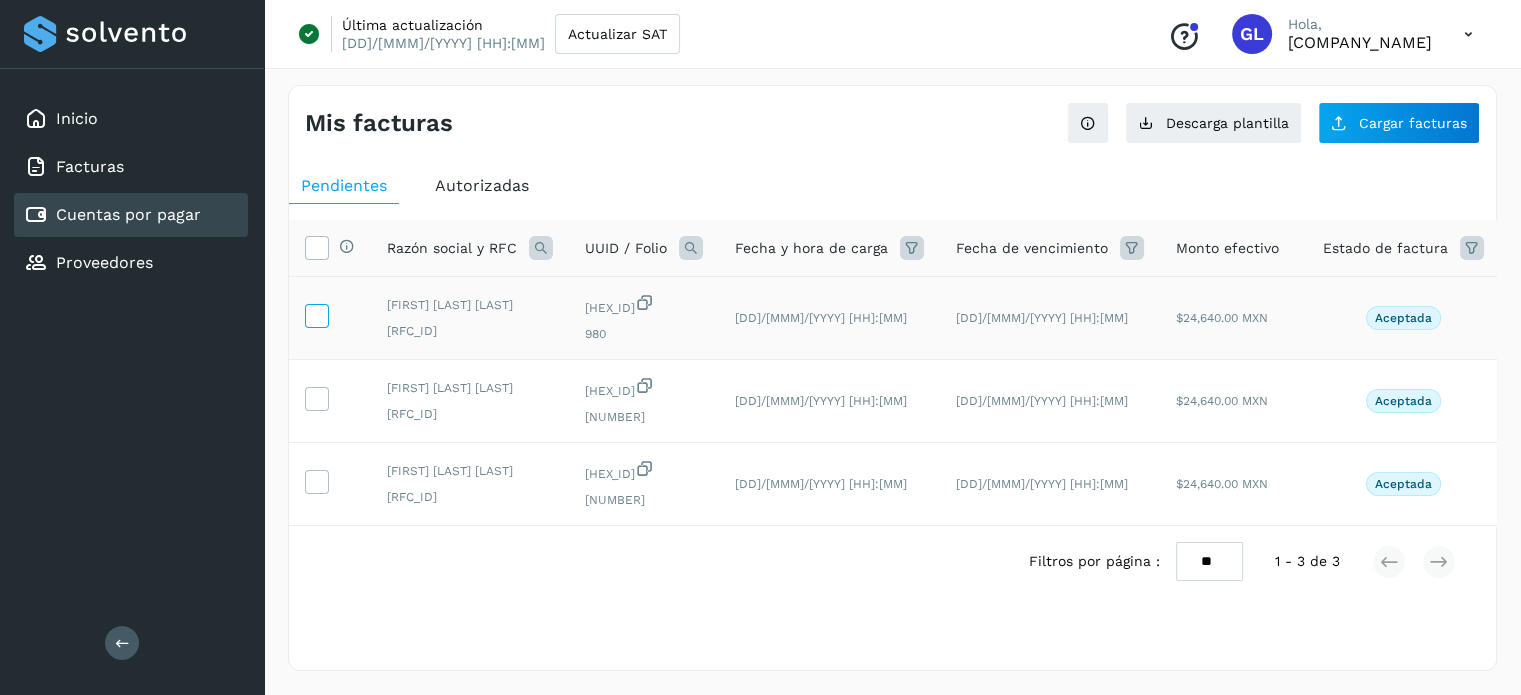 click at bounding box center (316, 314) 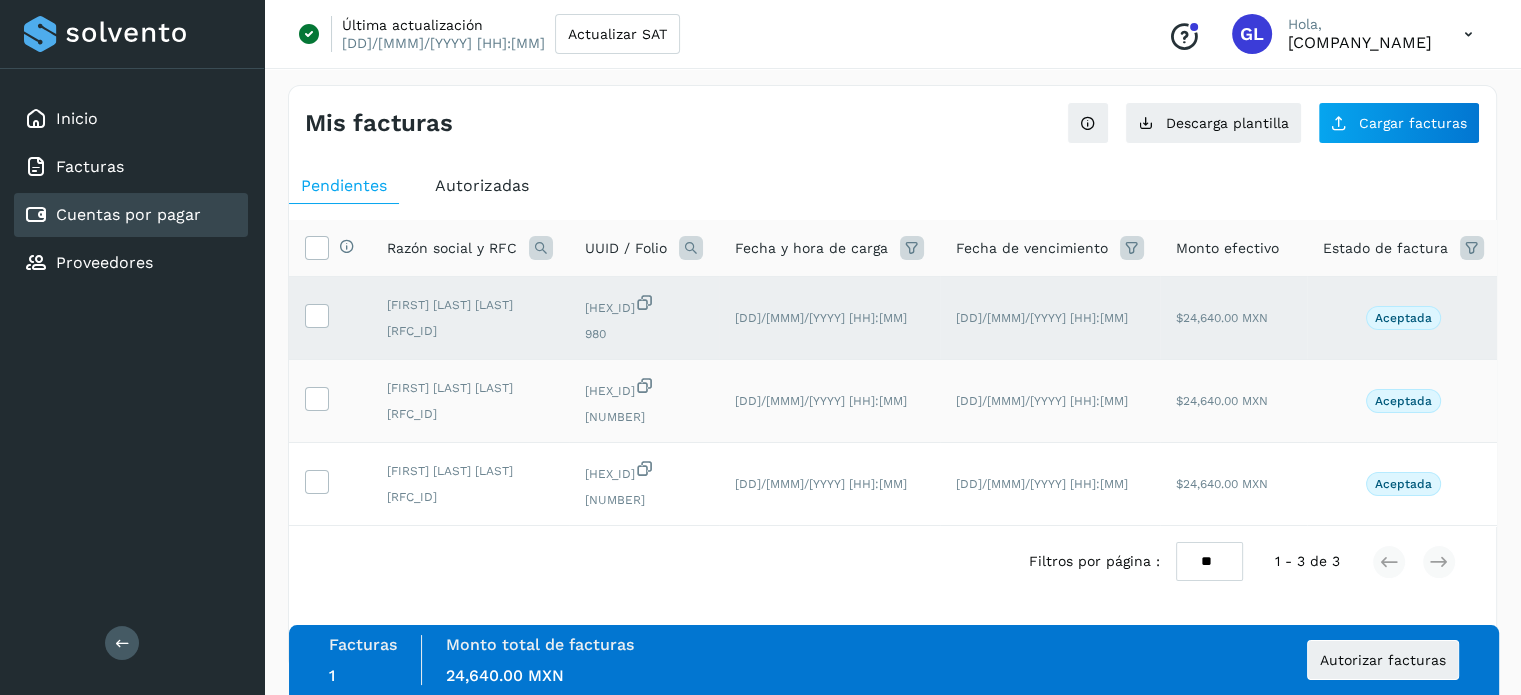 click at bounding box center [330, 401] 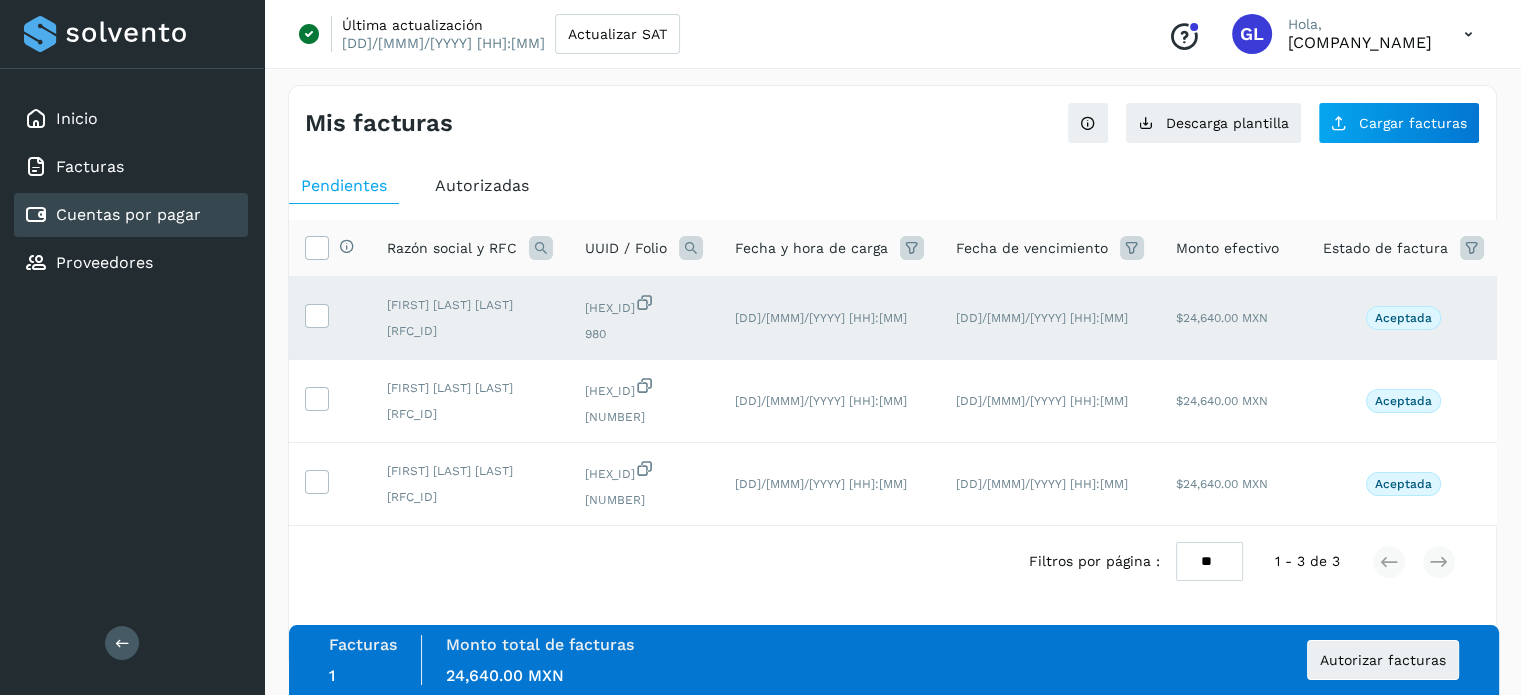 click on "Autorizadas" at bounding box center (482, 186) 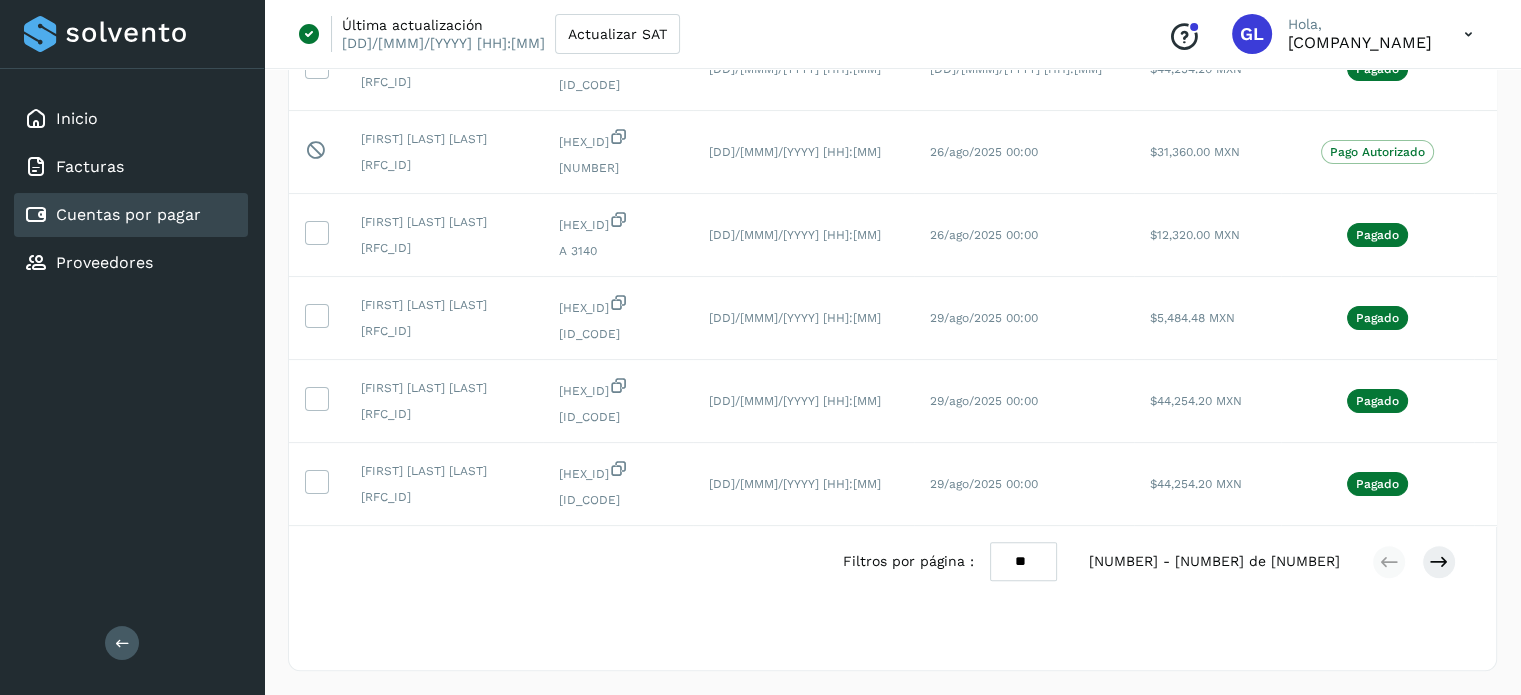 scroll, scrollTop: 0, scrollLeft: 0, axis: both 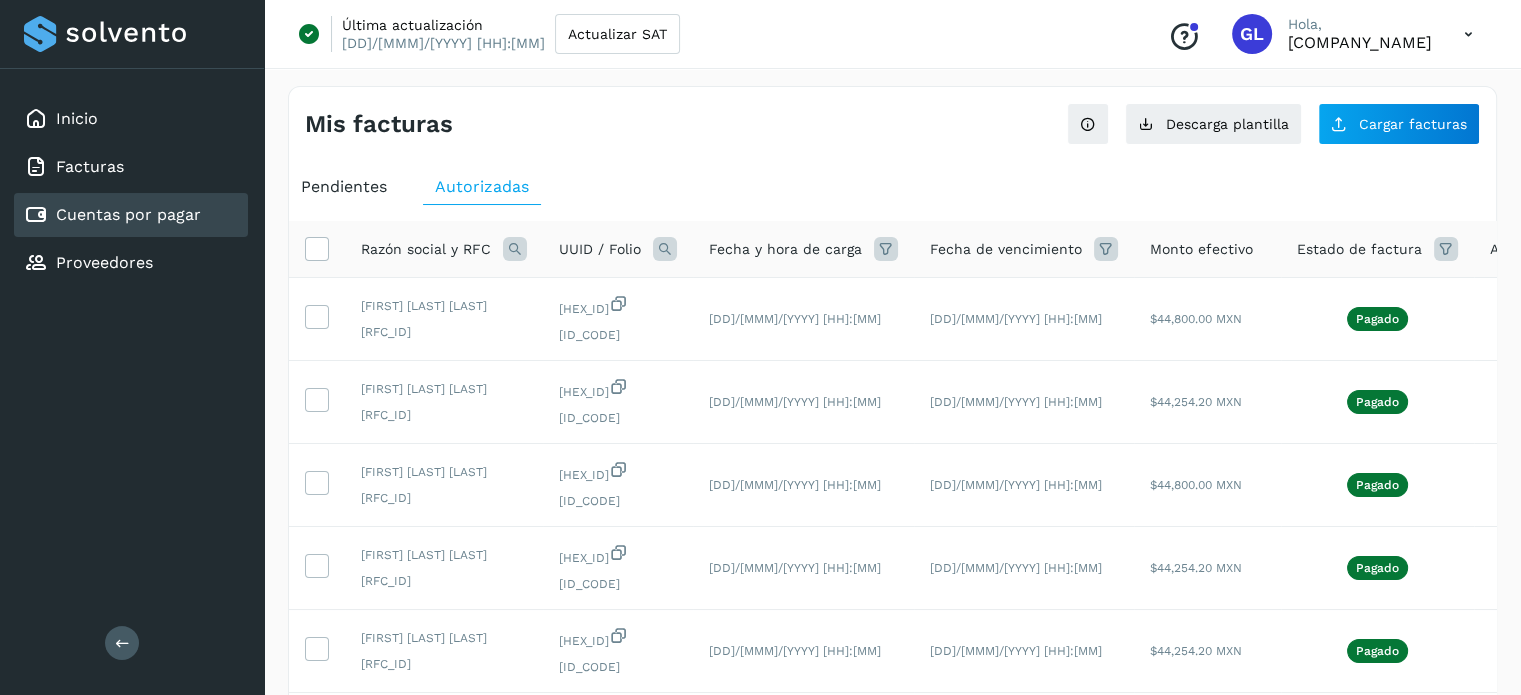 click on "Pendientes" at bounding box center [344, 186] 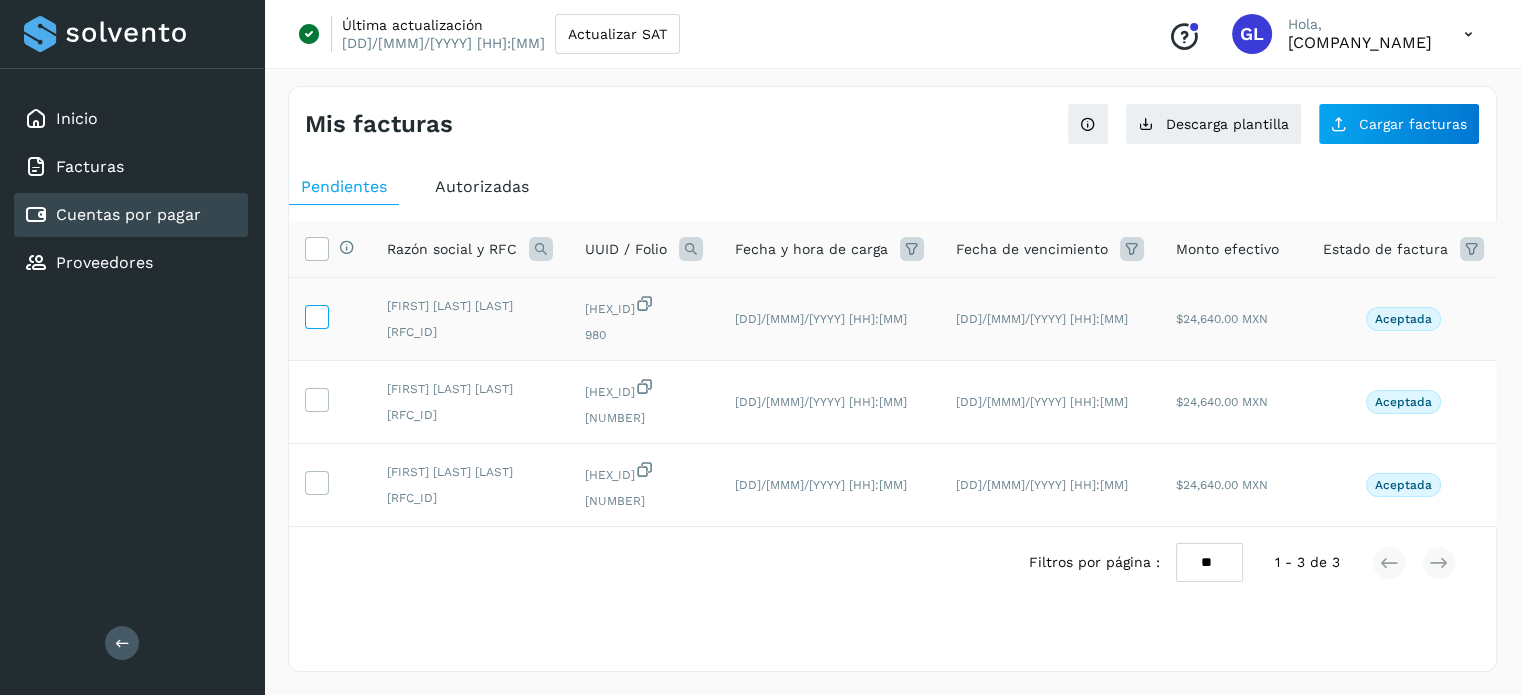 click at bounding box center (316, 315) 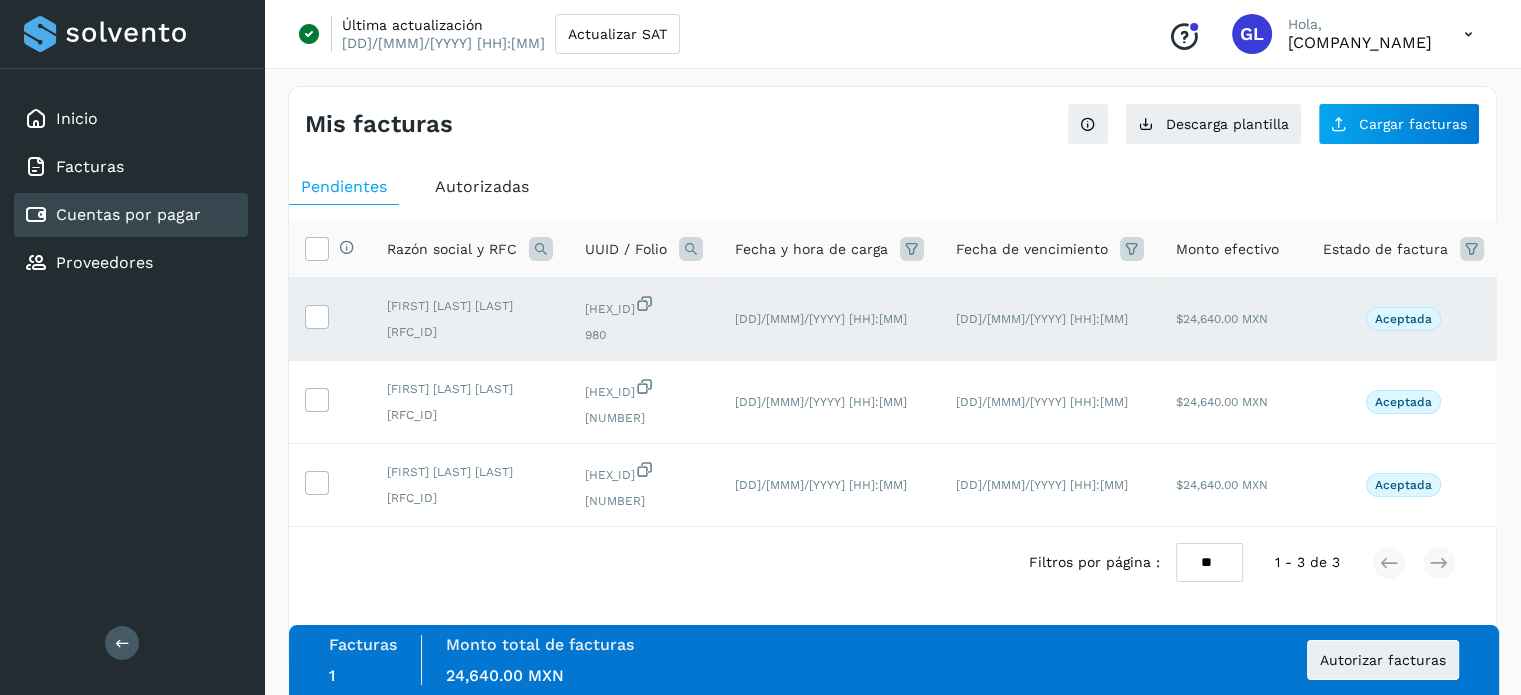 click on "Autorizadas" at bounding box center [482, 186] 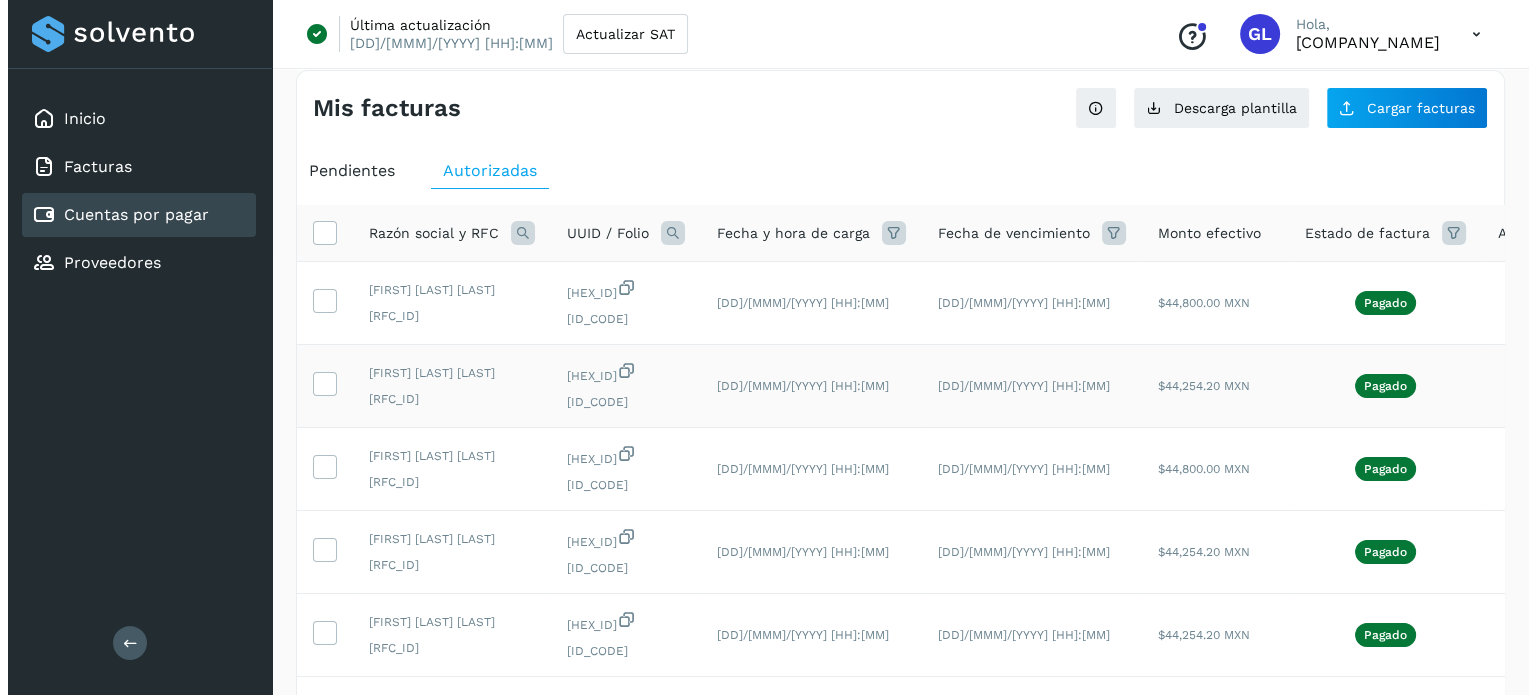 scroll, scrollTop: 0, scrollLeft: 0, axis: both 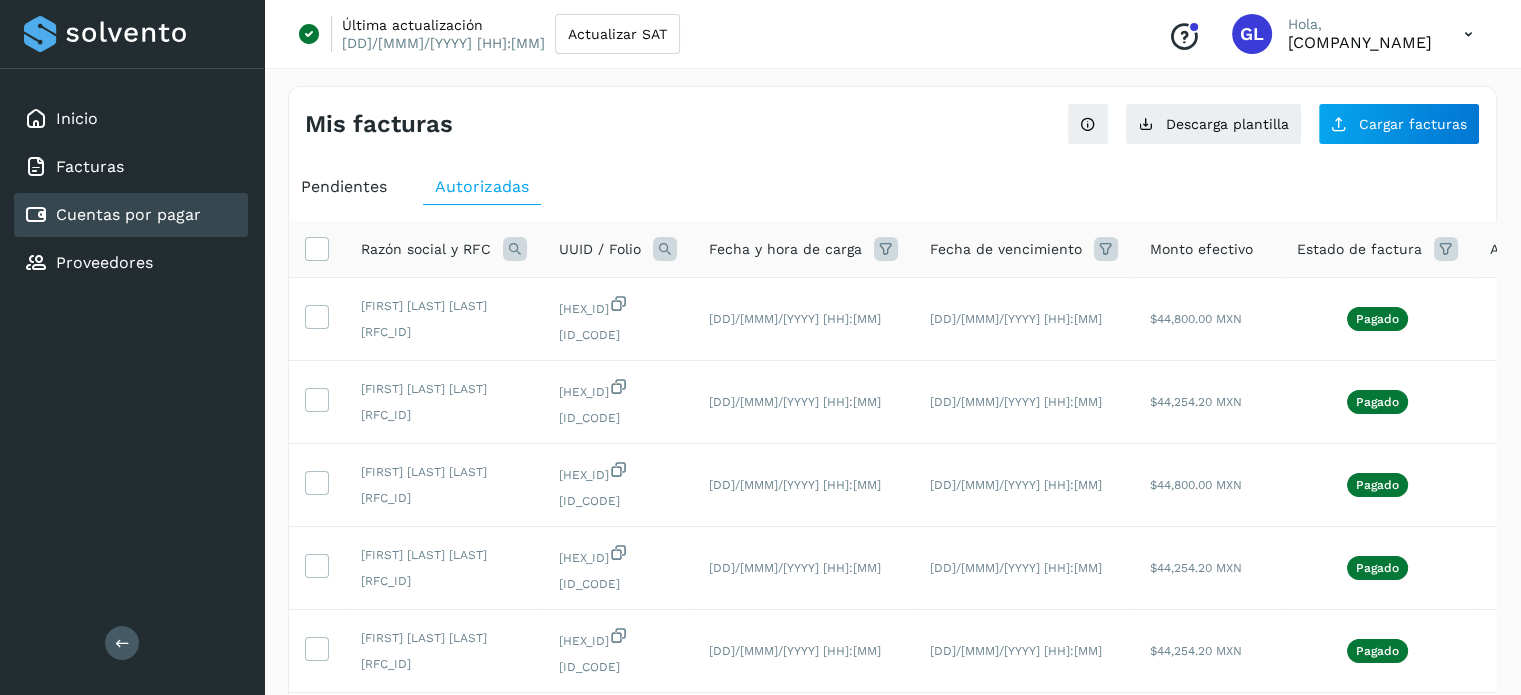 click on "Pendientes" at bounding box center [344, 187] 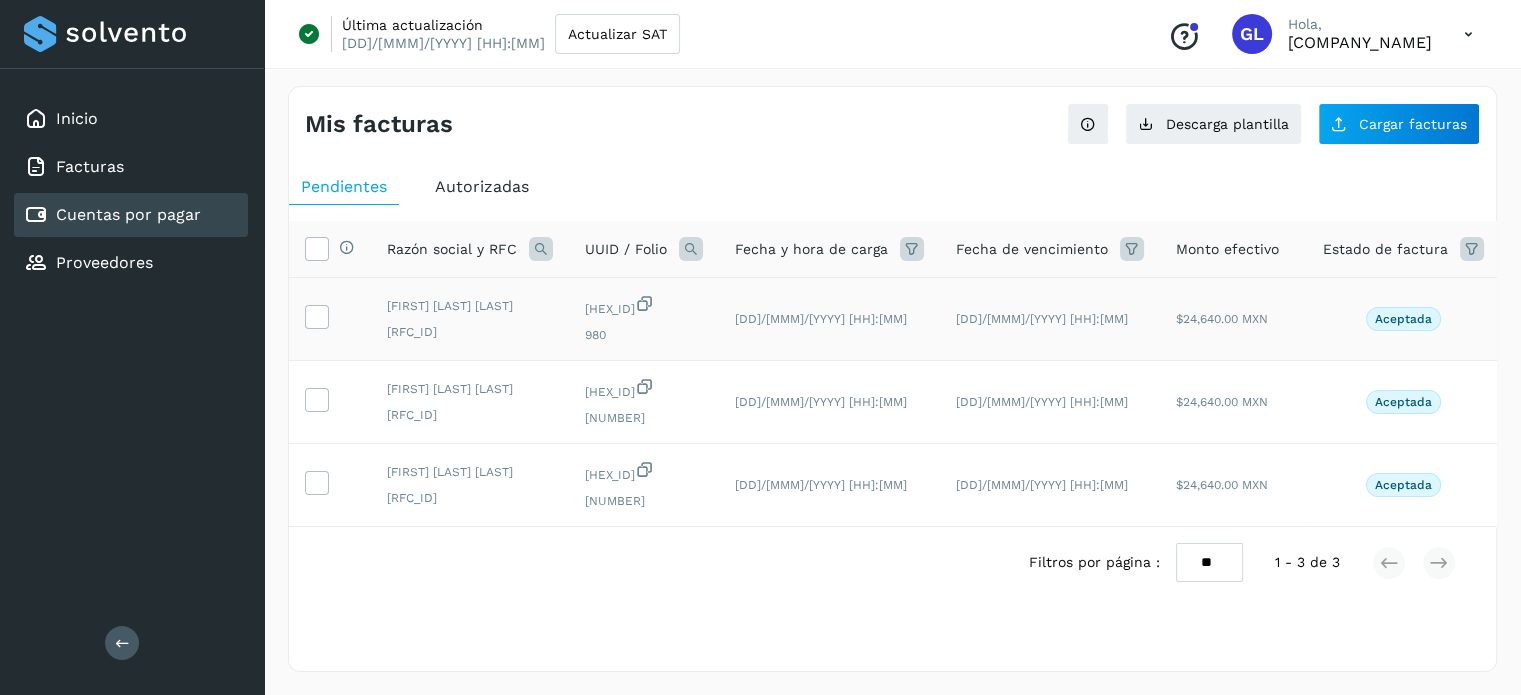 click at bounding box center (330, 319) 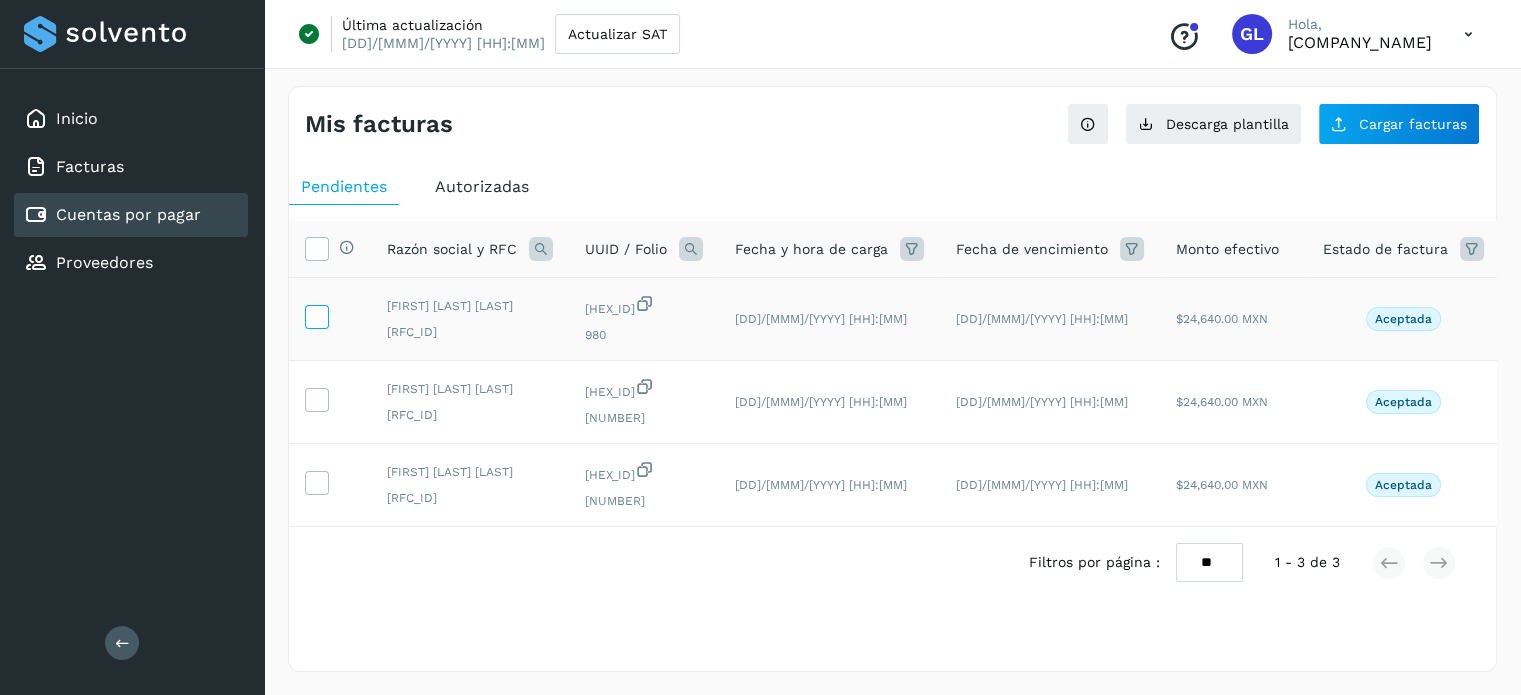 click at bounding box center (316, 315) 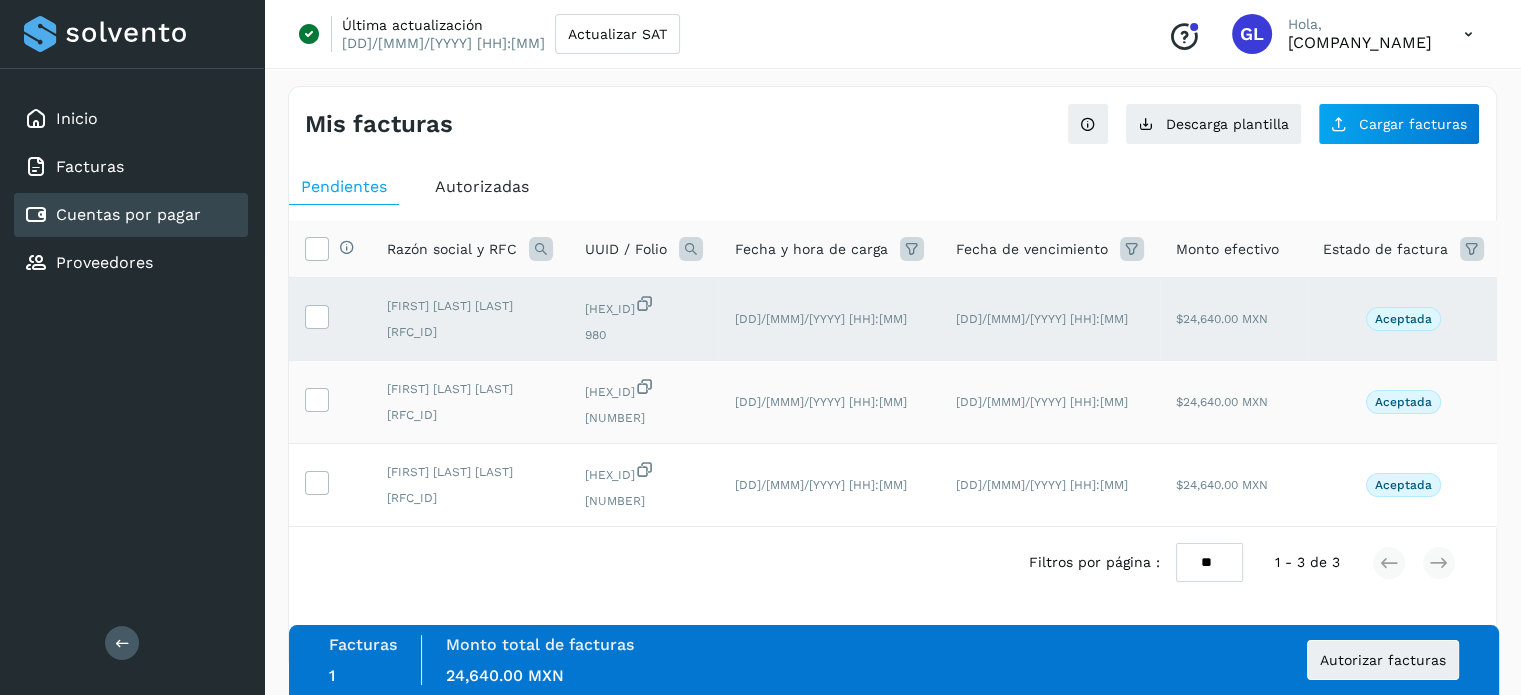 click at bounding box center (330, 402) 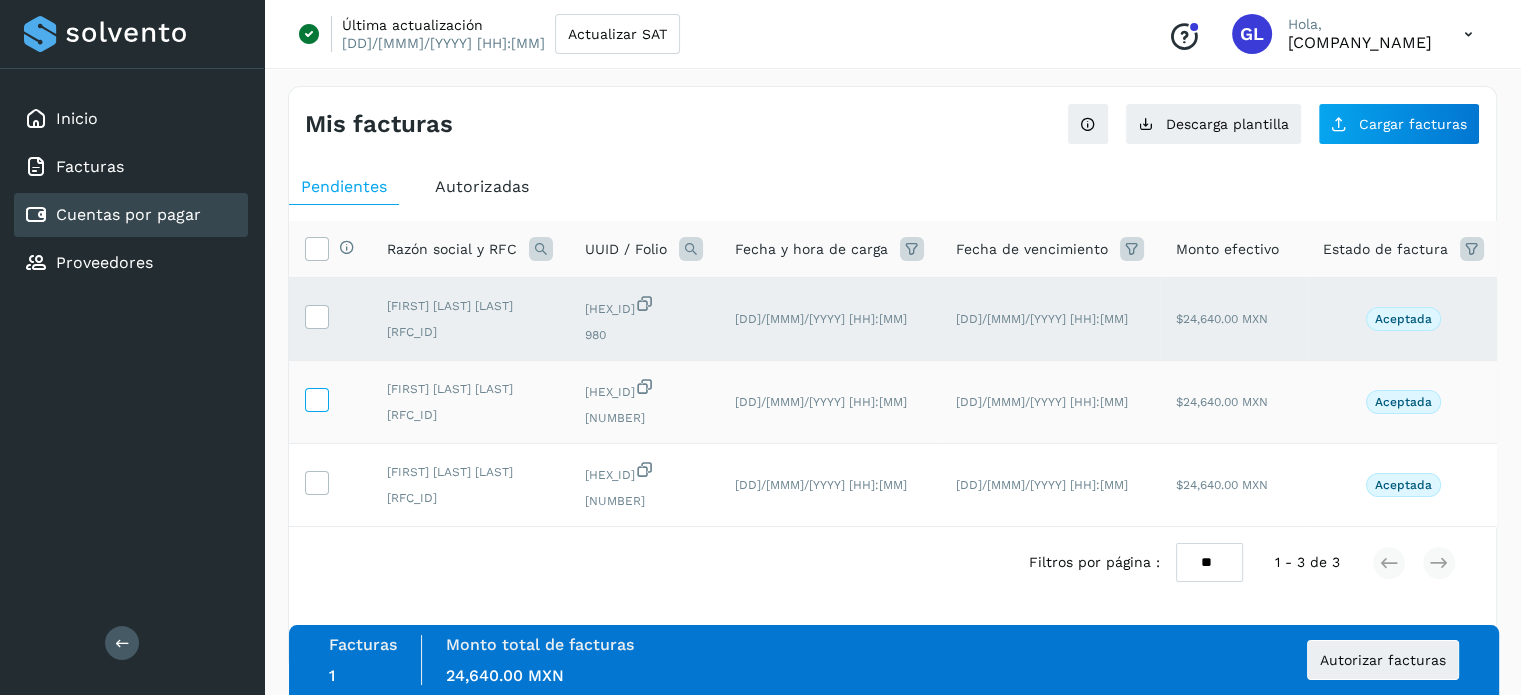 click at bounding box center [316, 398] 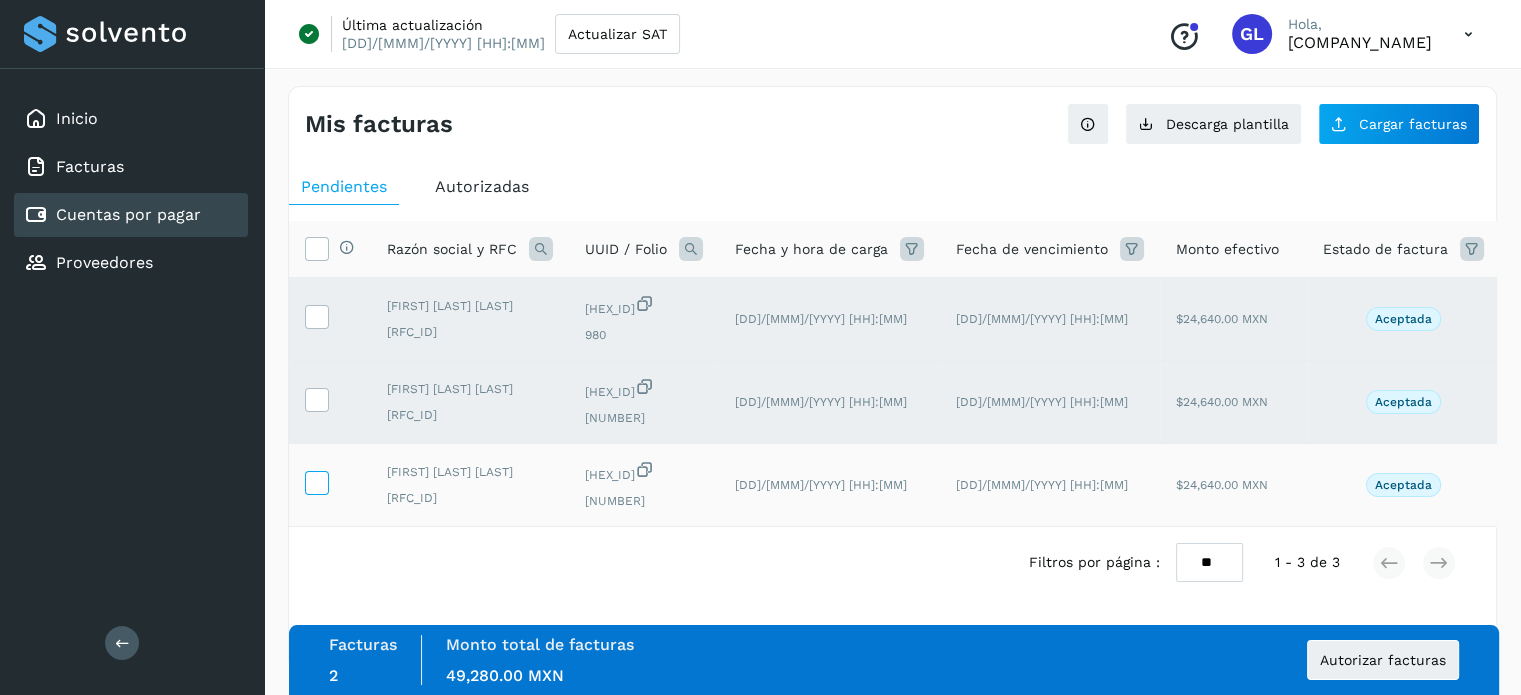 click at bounding box center (316, 481) 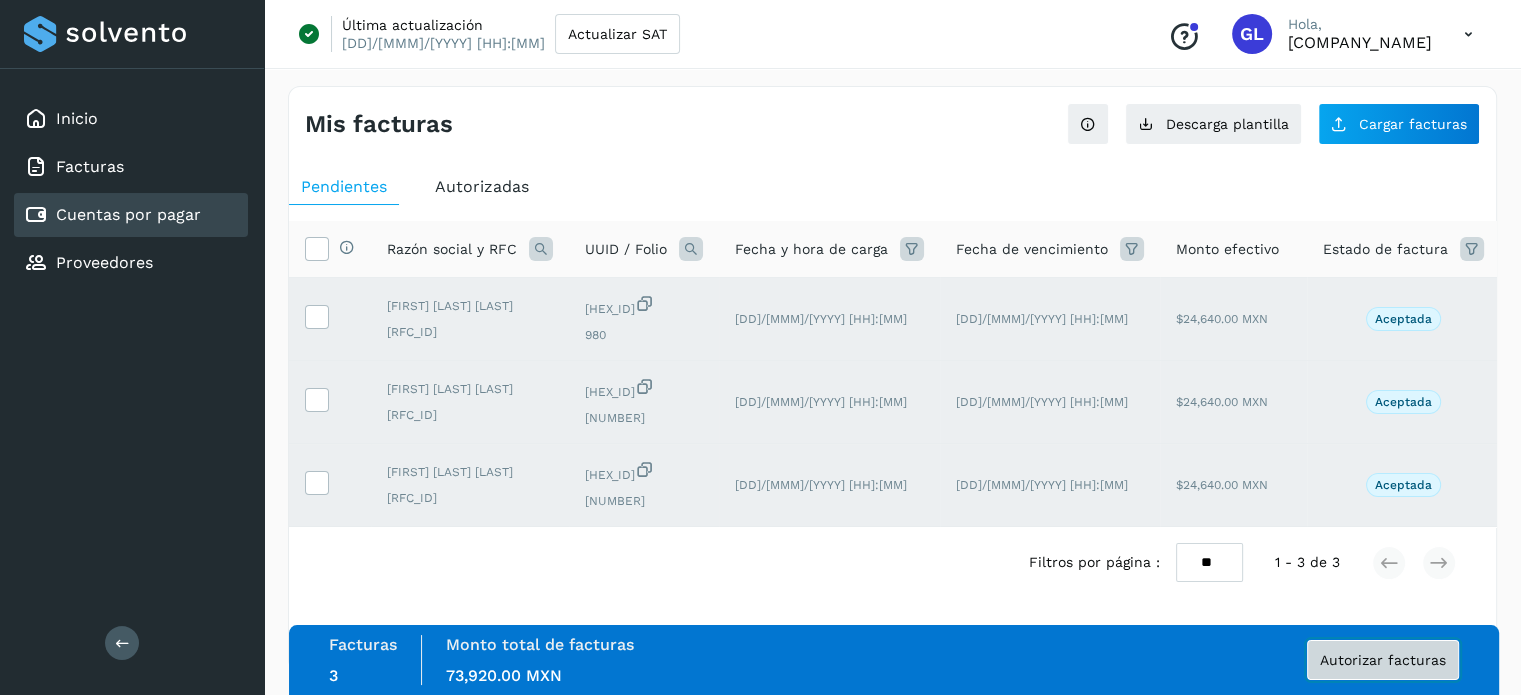 click on "Autorizar facturas" 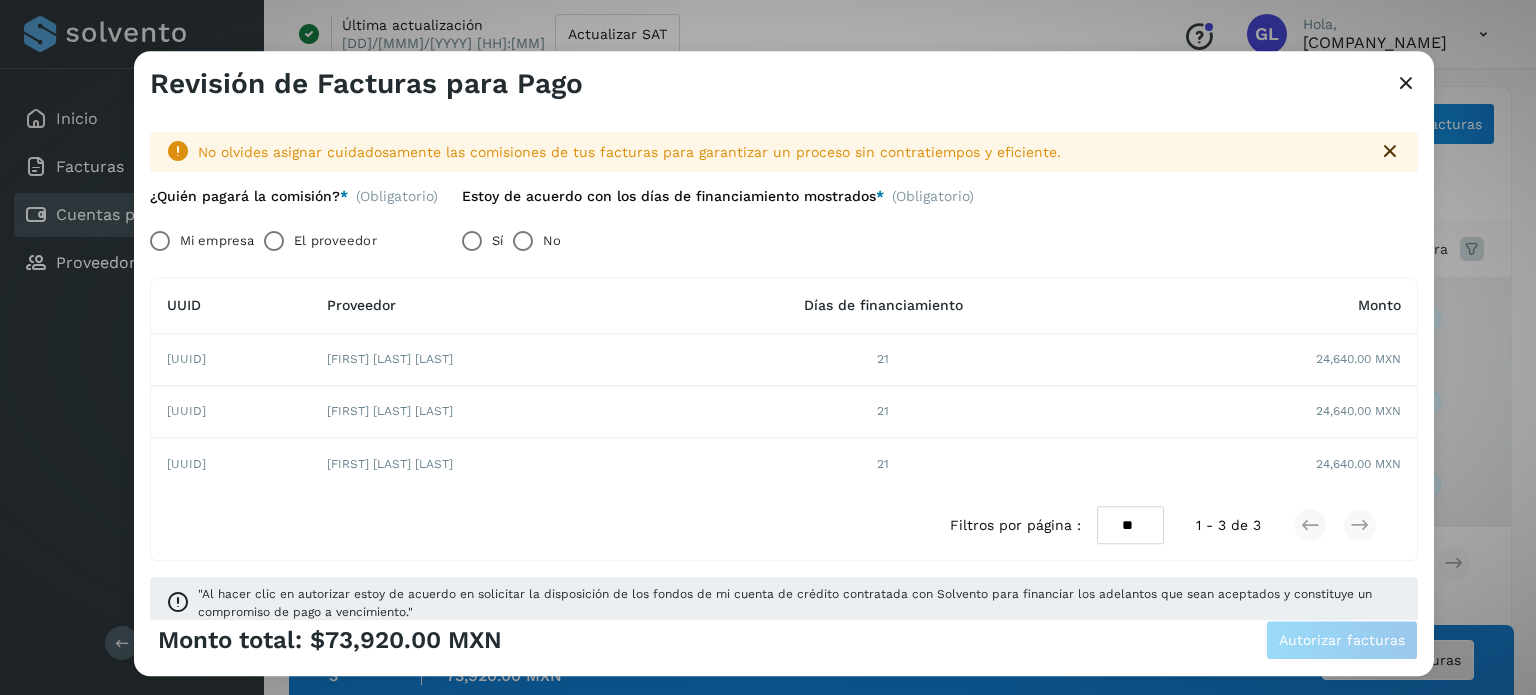 click on "El proveedor" at bounding box center (335, 241) 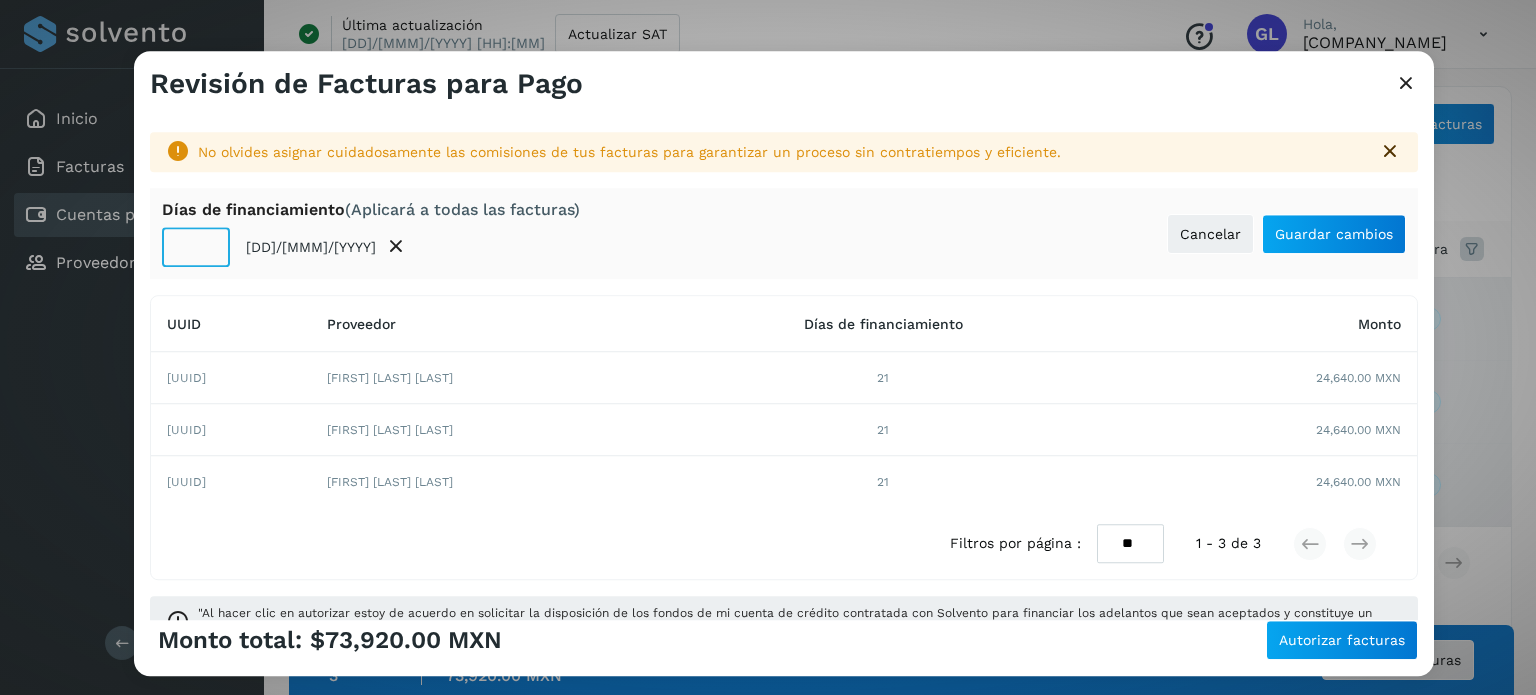 click on "**" 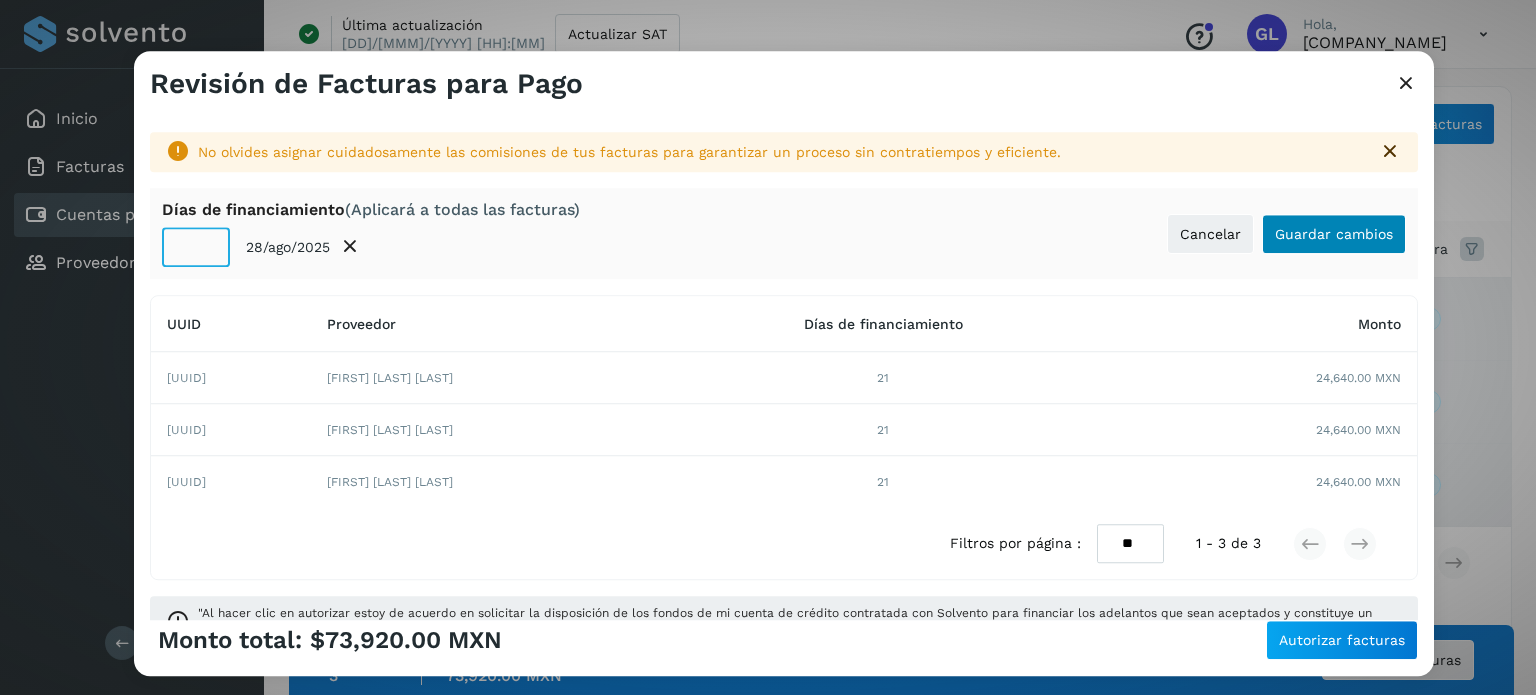 type on "**" 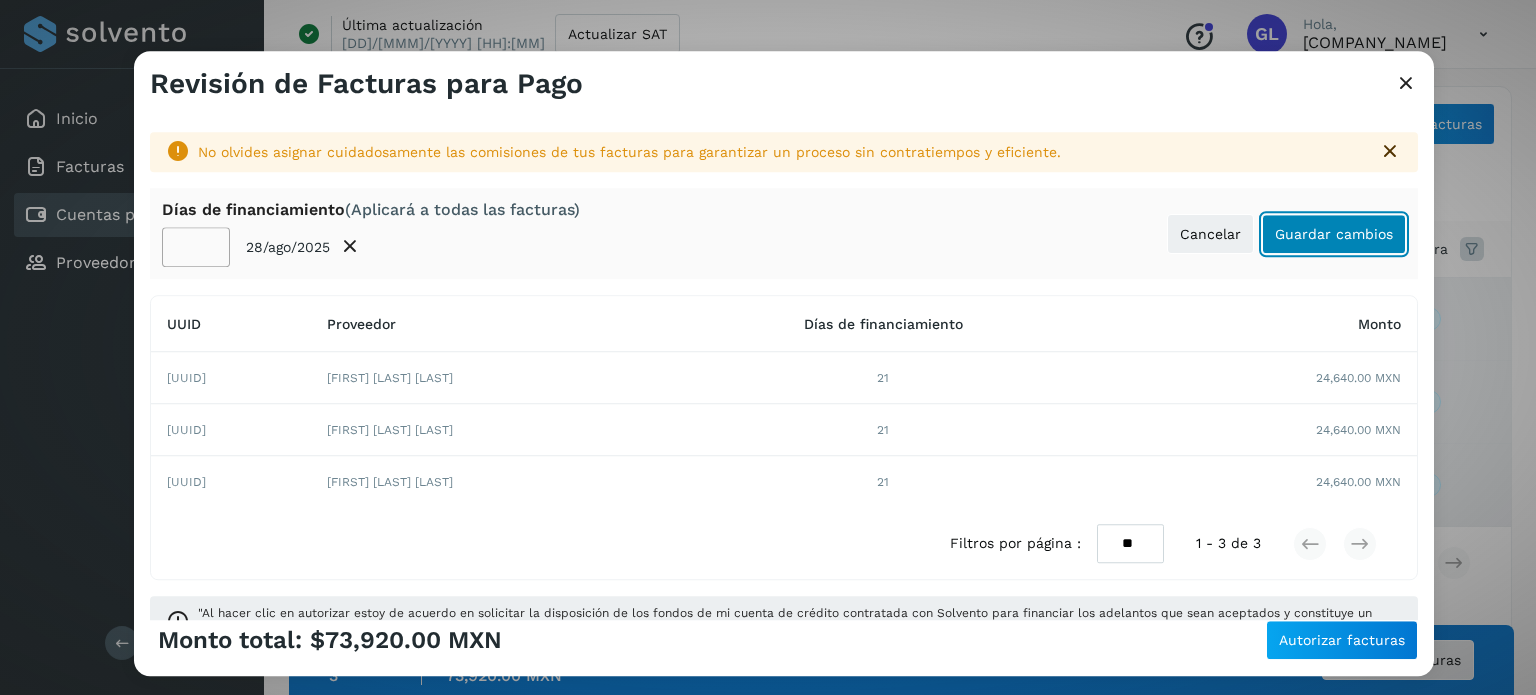 click on "Guardar cambios" 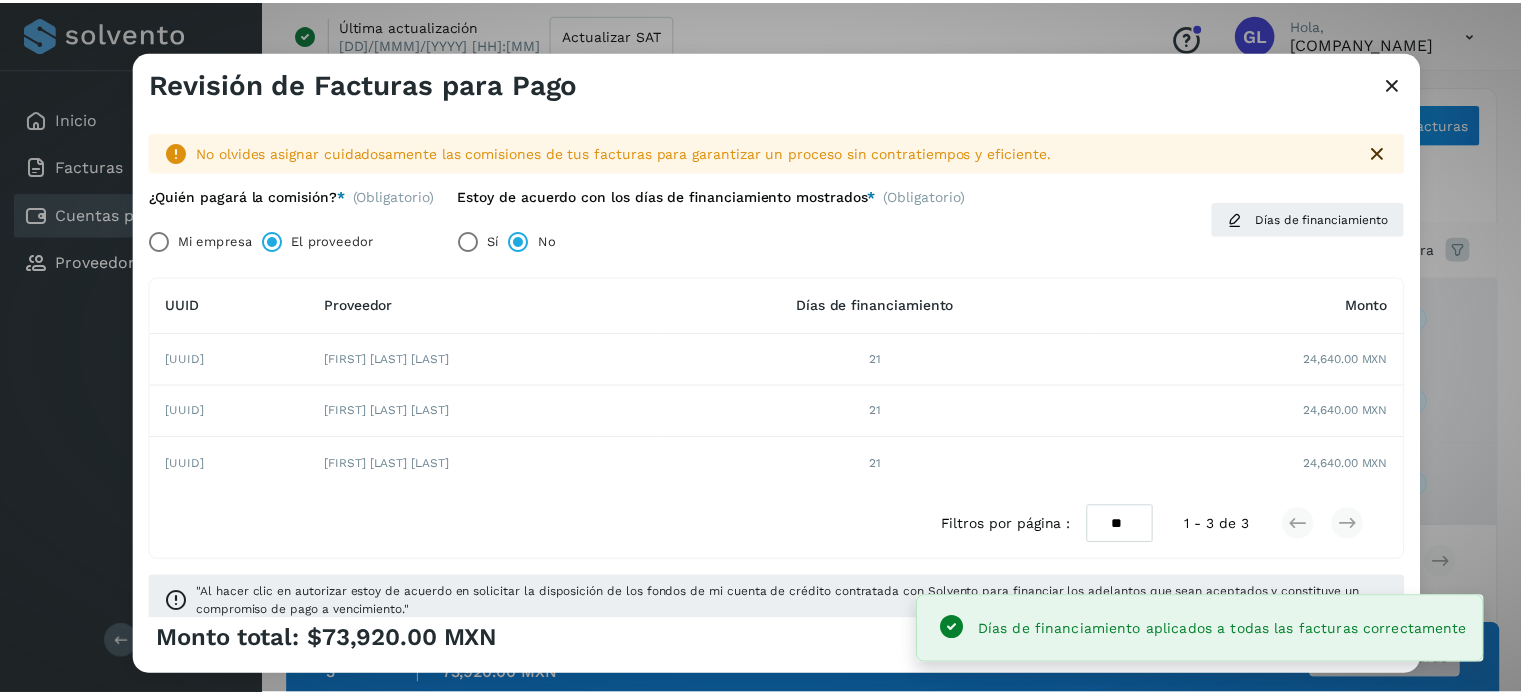scroll, scrollTop: 28, scrollLeft: 0, axis: vertical 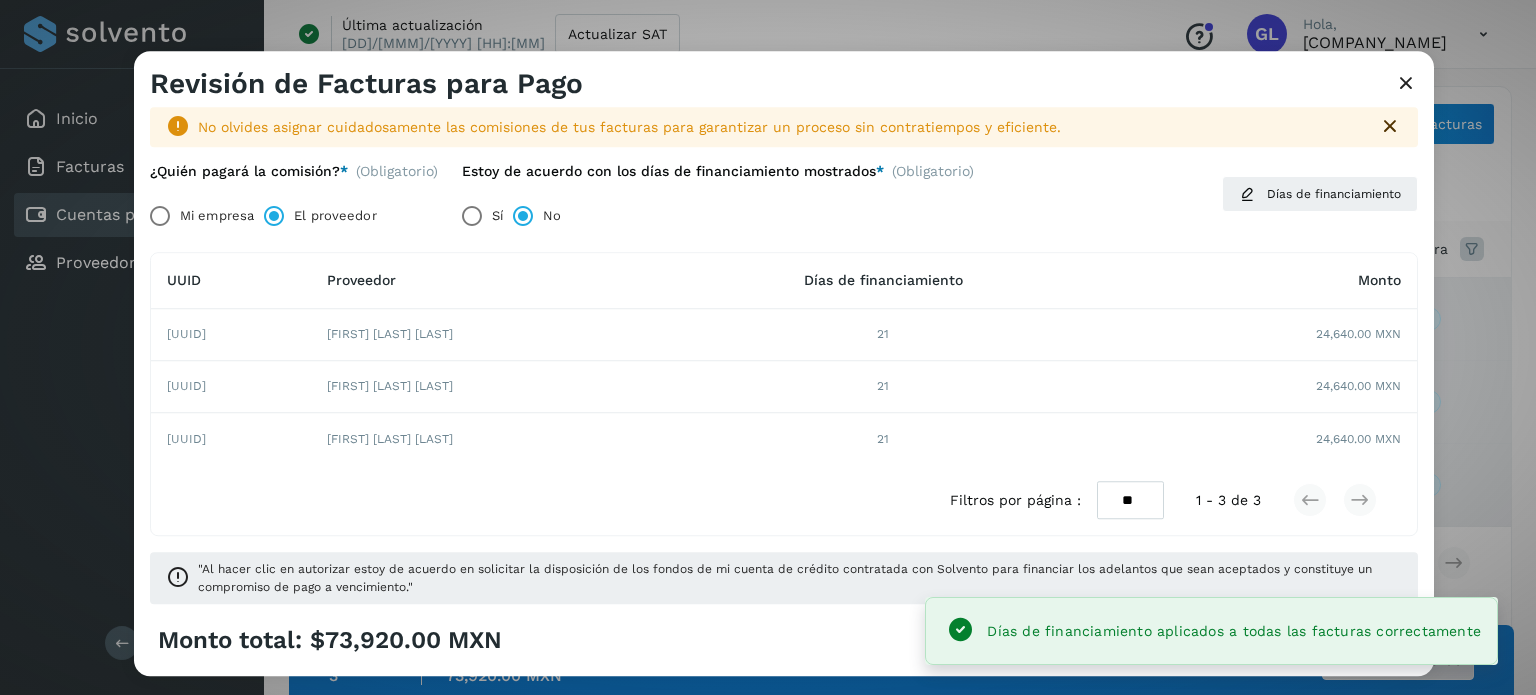 click on ""Al hacer clic en autorizar estoy de acuerdo en solicitar la disposición de los fondos de mi cuenta de crédito contratada con Solvento para financiar los adelantos que sean aceptados y constituye un compromiso de pago a vencimiento."" 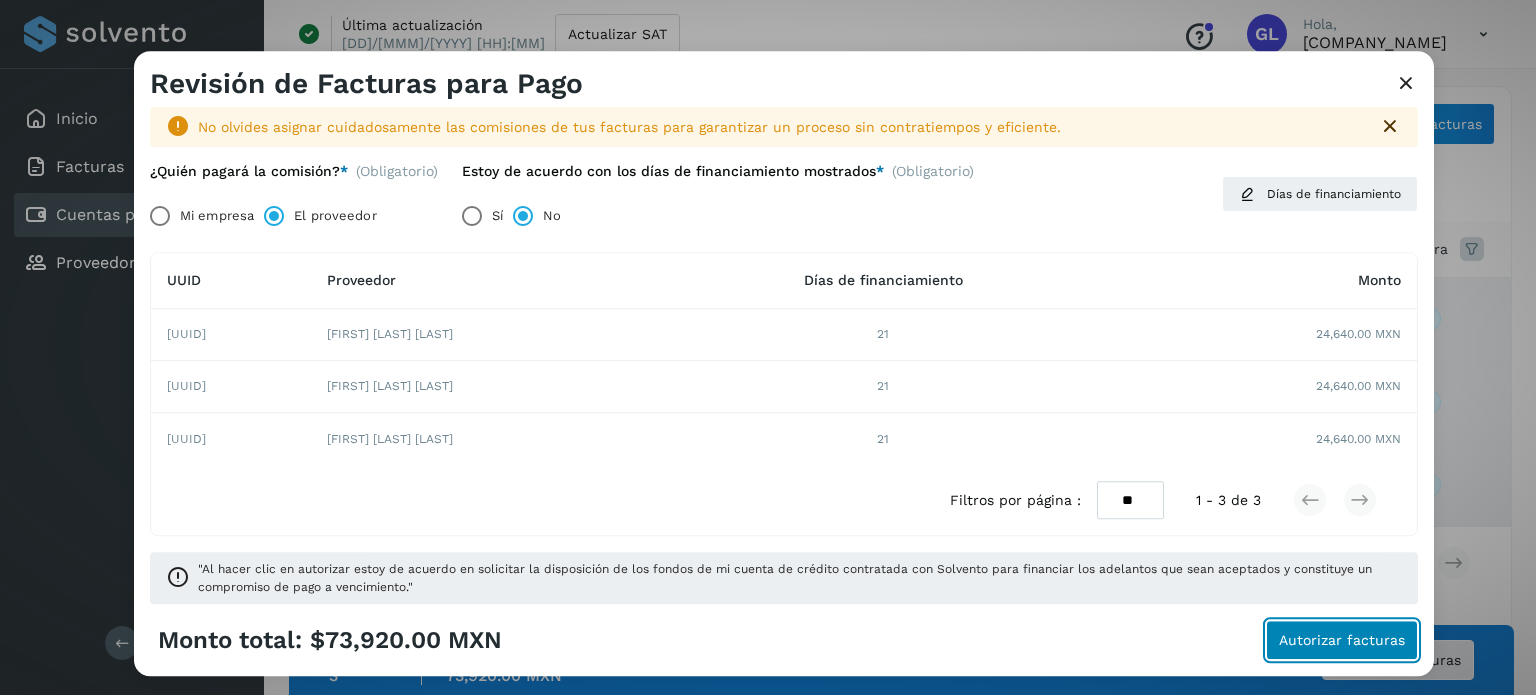 click on "Autorizar facturas" 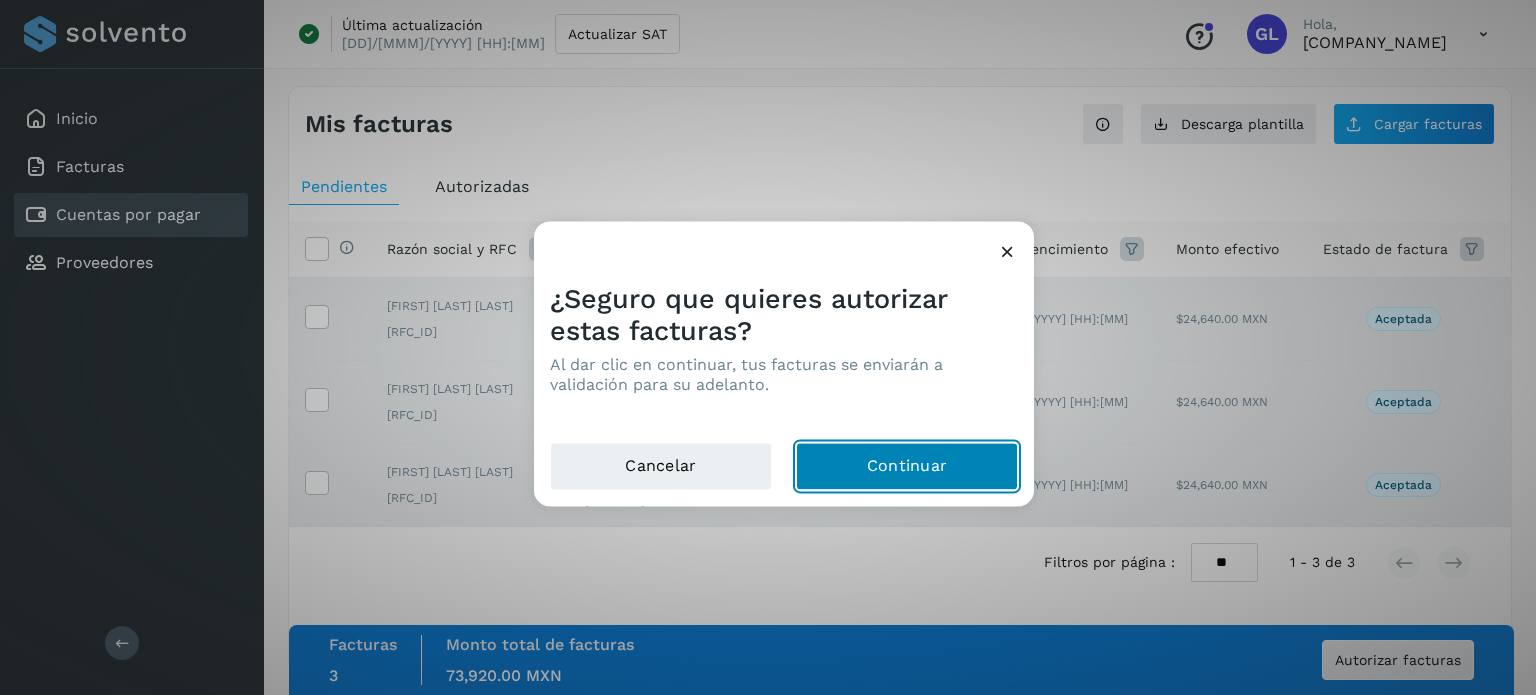 click on "Continuar" 